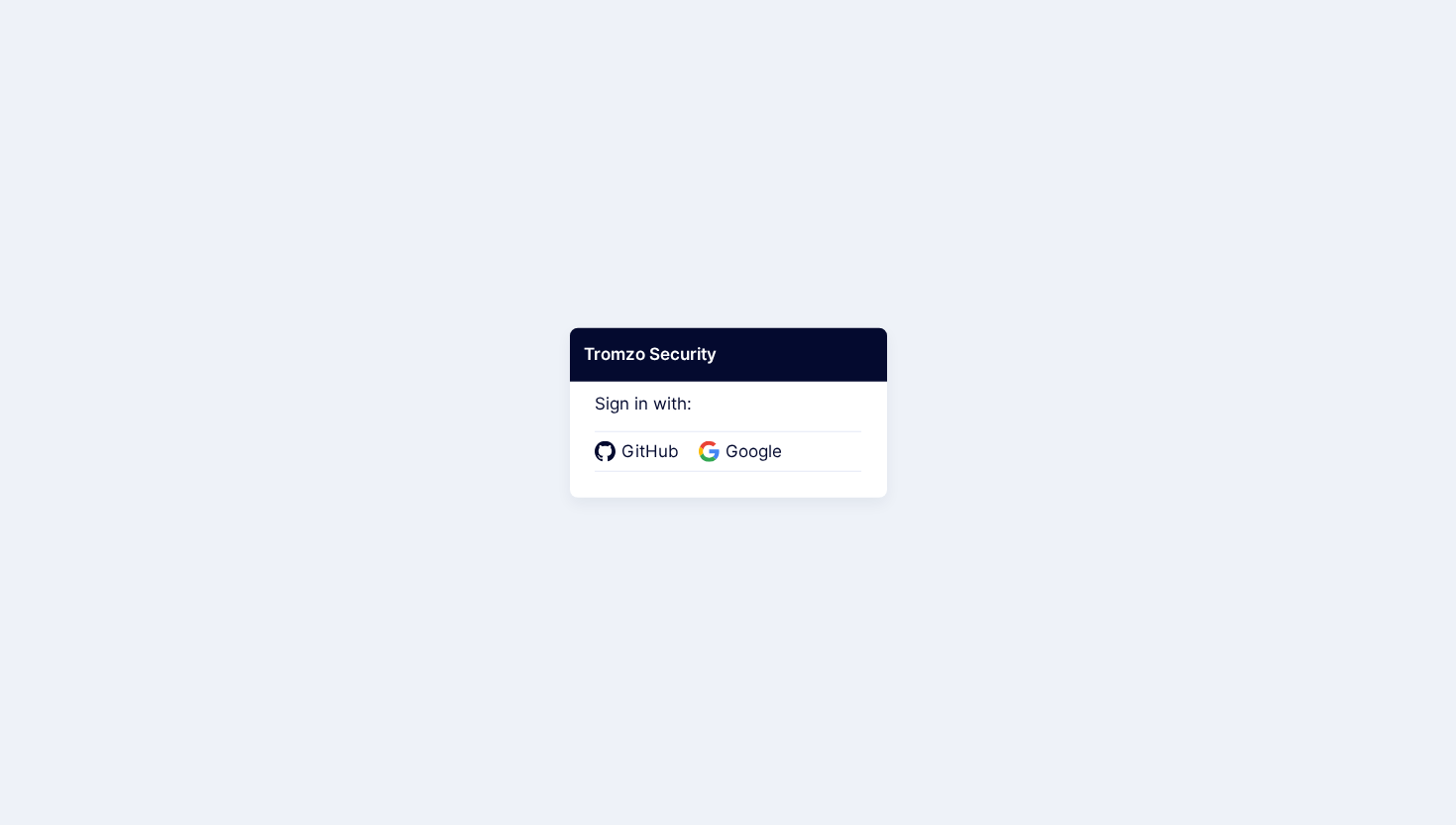 scroll, scrollTop: 0, scrollLeft: 0, axis: both 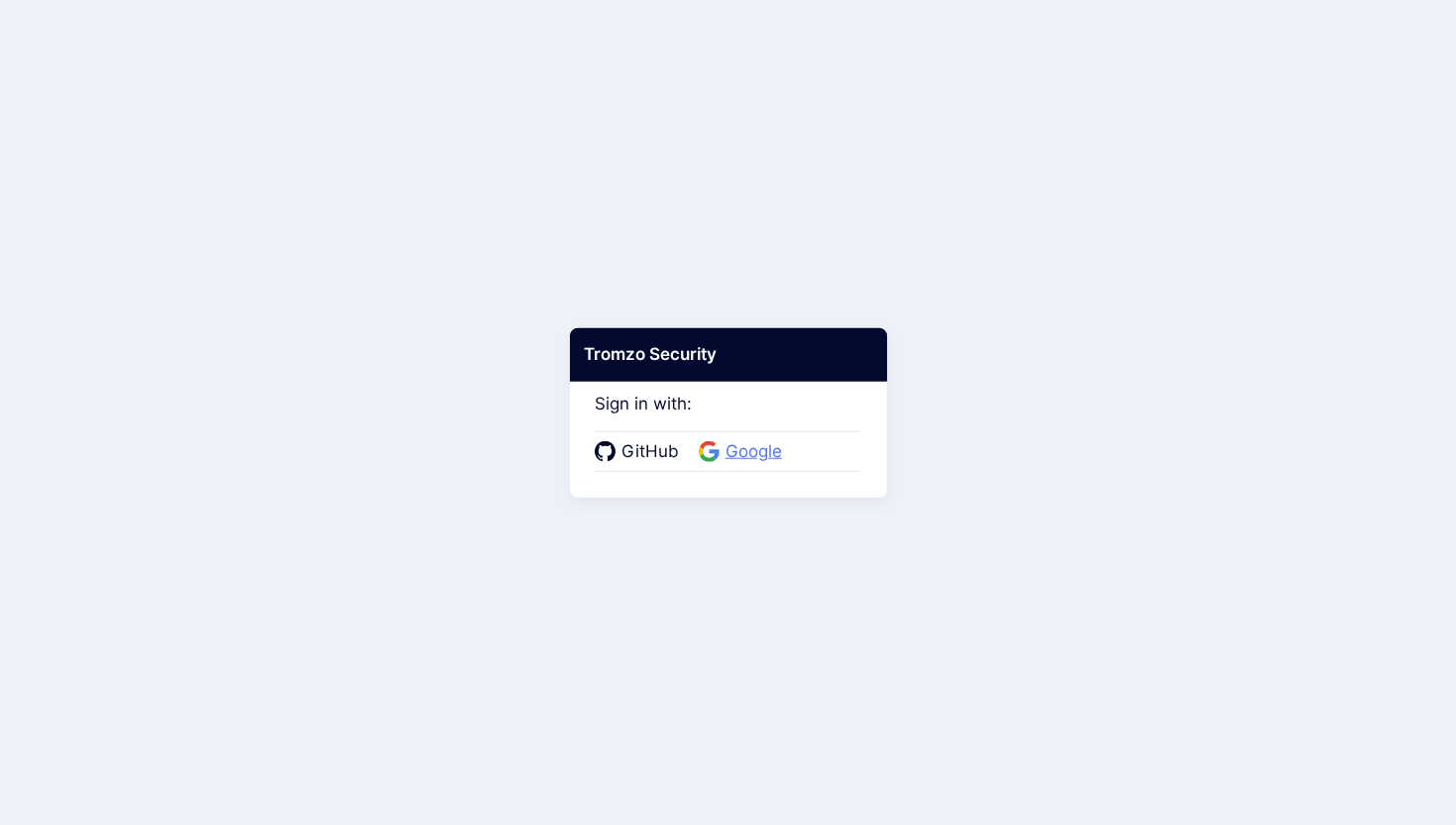 click on "Google" at bounding box center (753, 452) 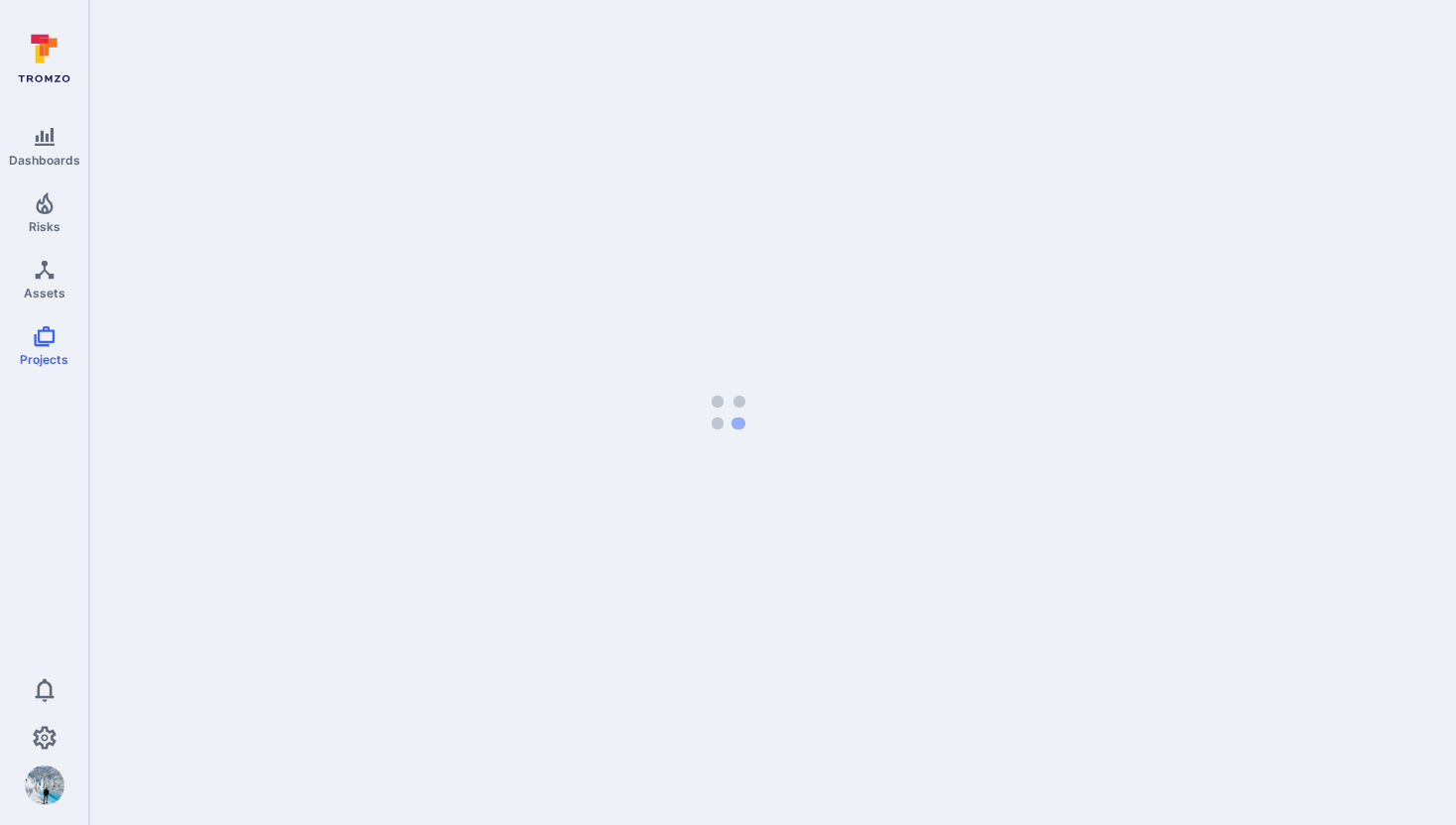 scroll, scrollTop: 0, scrollLeft: 0, axis: both 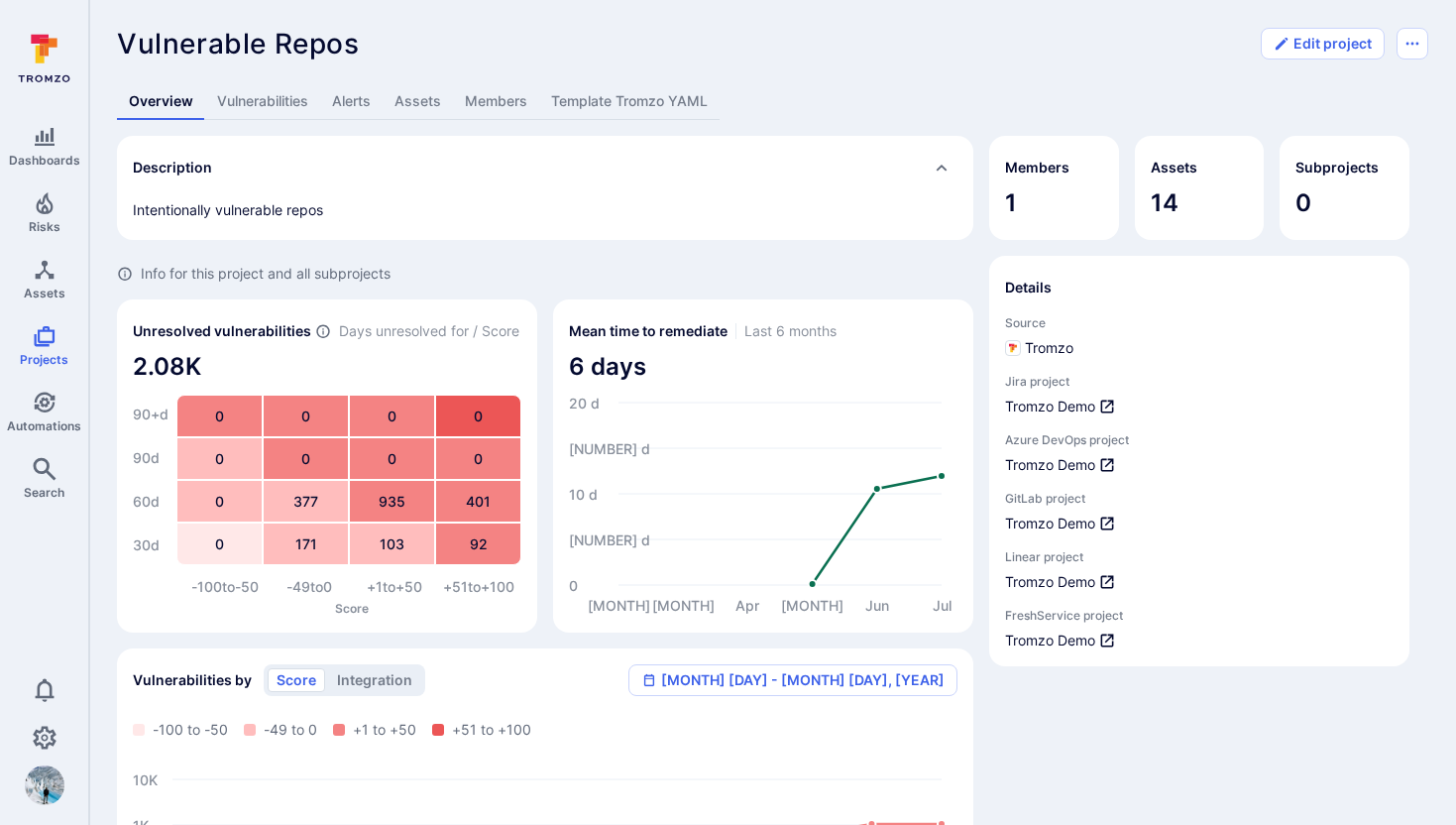 click on "Vulnerabilities" at bounding box center [263, 101] 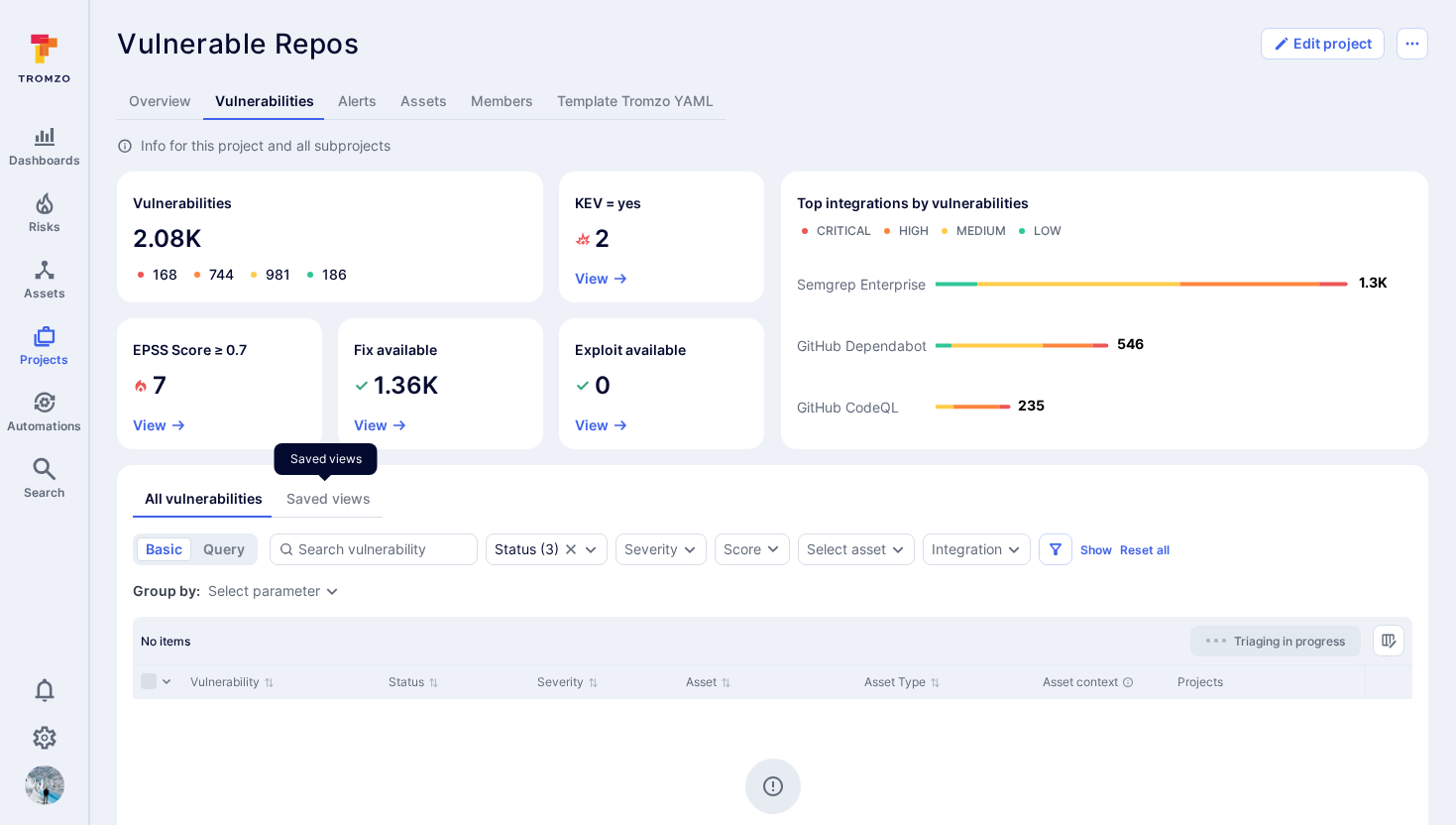 click on "Saved views" at bounding box center [328, 499] 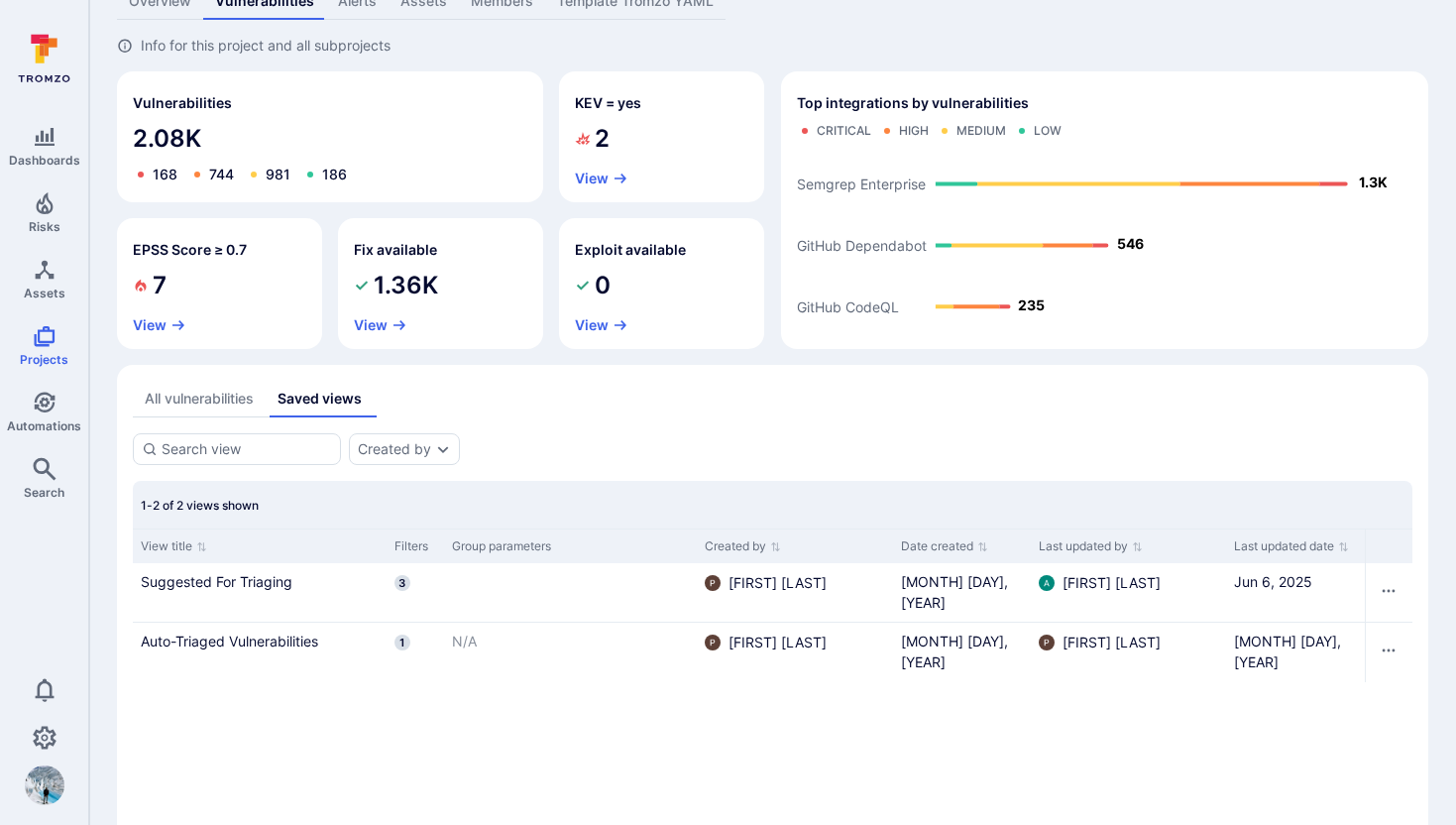 scroll, scrollTop: 145, scrollLeft: 0, axis: vertical 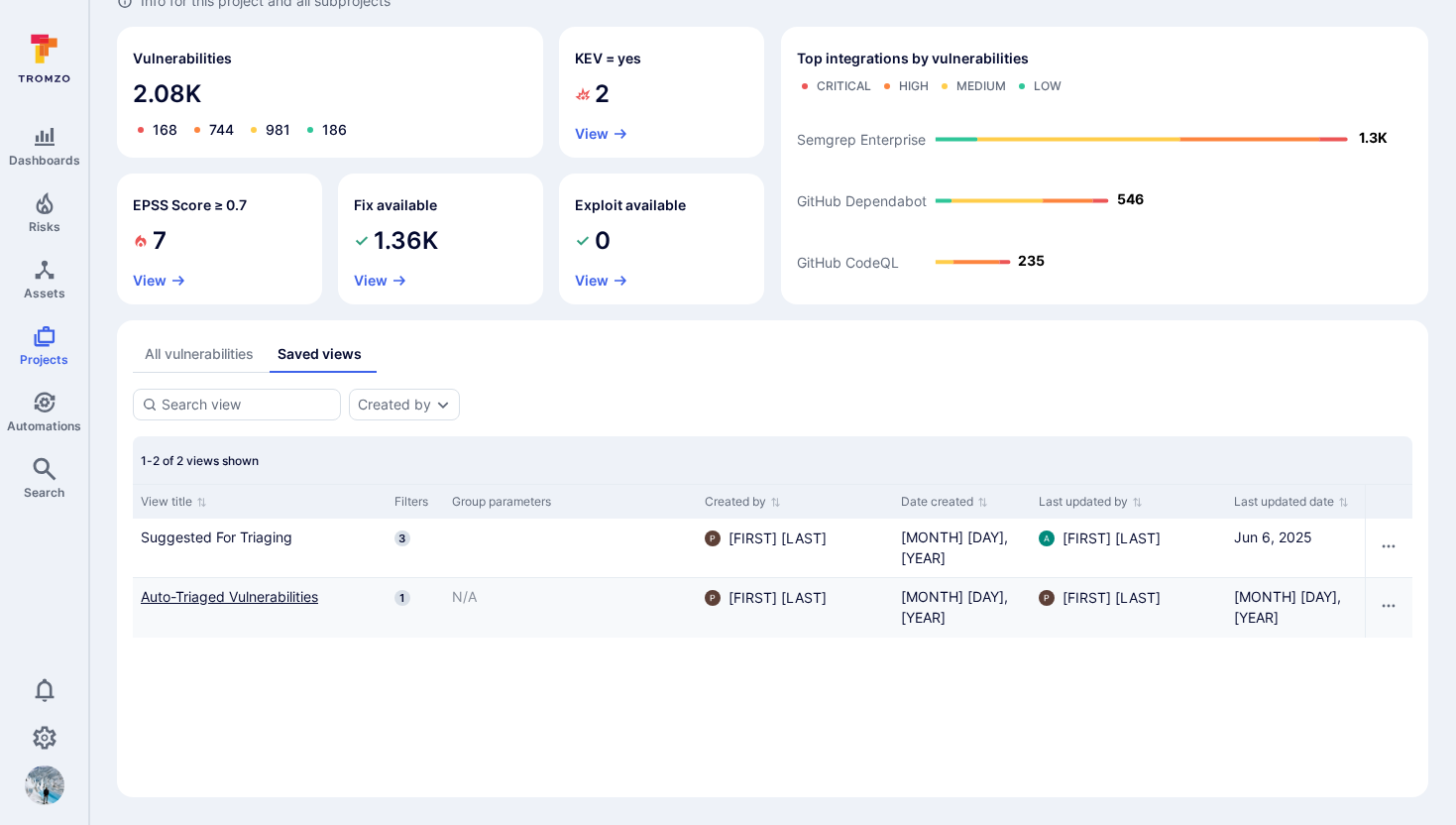 click on "Auto-Triaged Vulnerabilities" at bounding box center (260, 536) 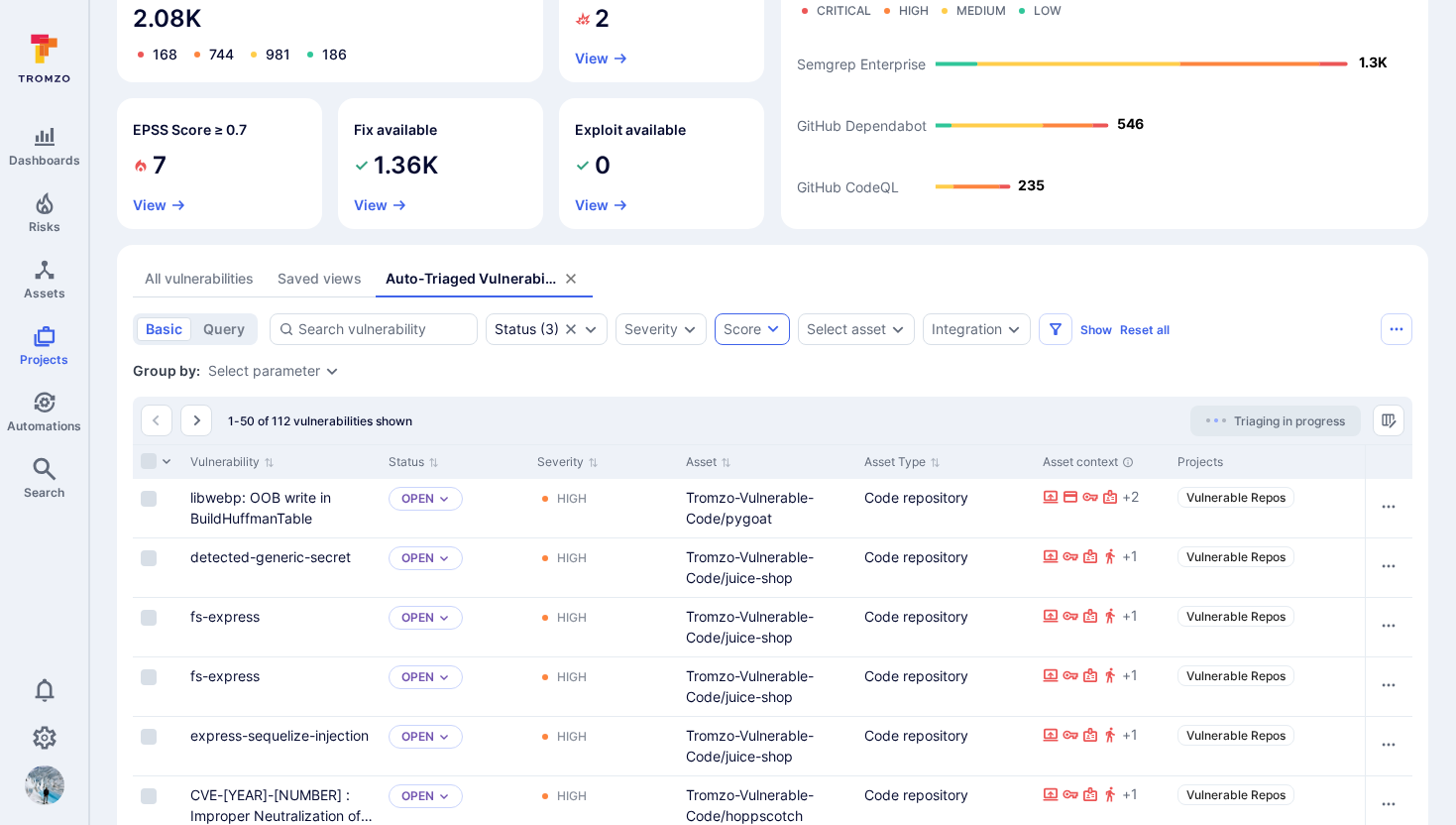 scroll, scrollTop: 220, scrollLeft: 0, axis: vertical 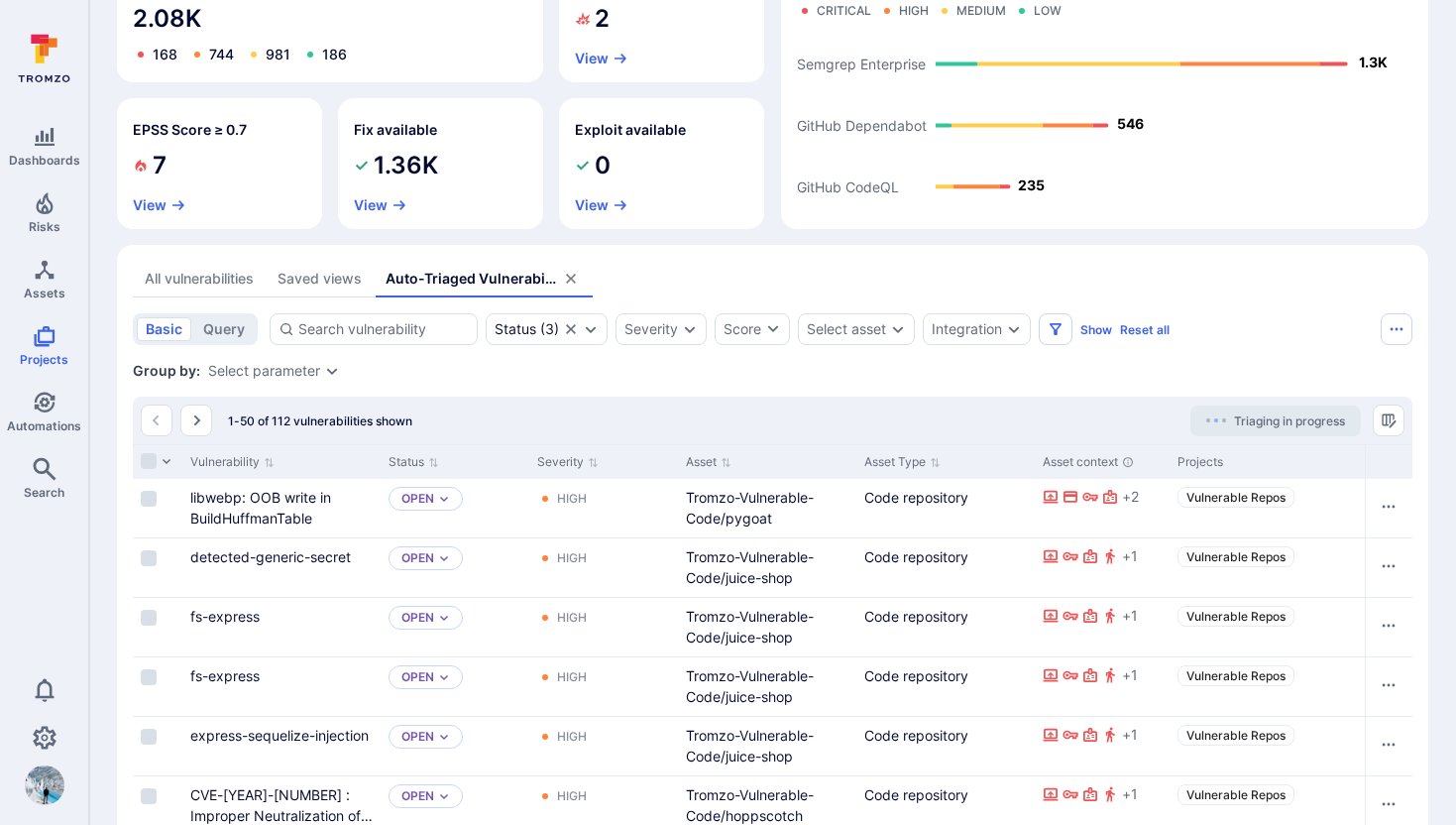 click on "Saved views" at bounding box center [319, 279] 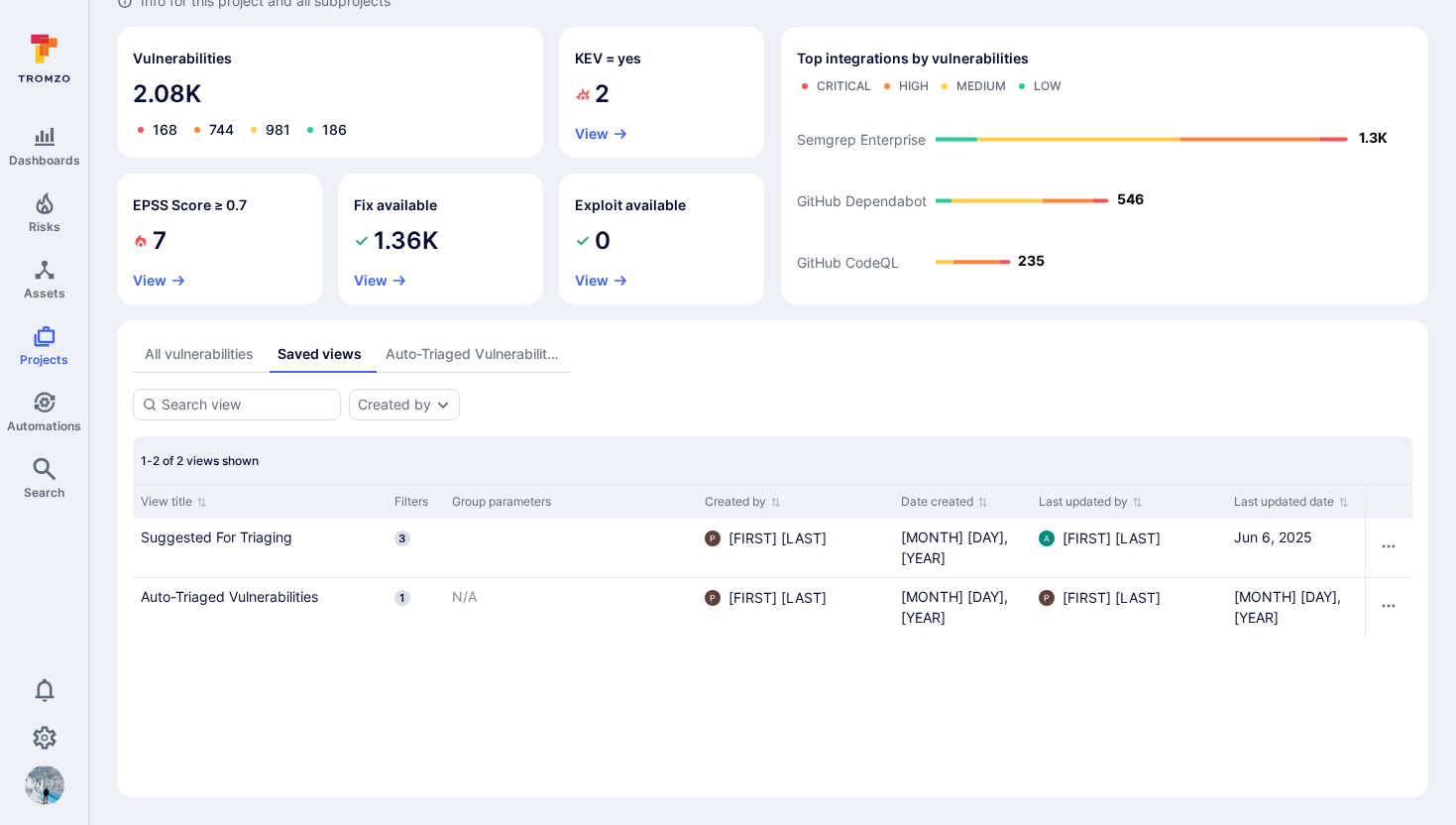 scroll, scrollTop: 145, scrollLeft: 0, axis: vertical 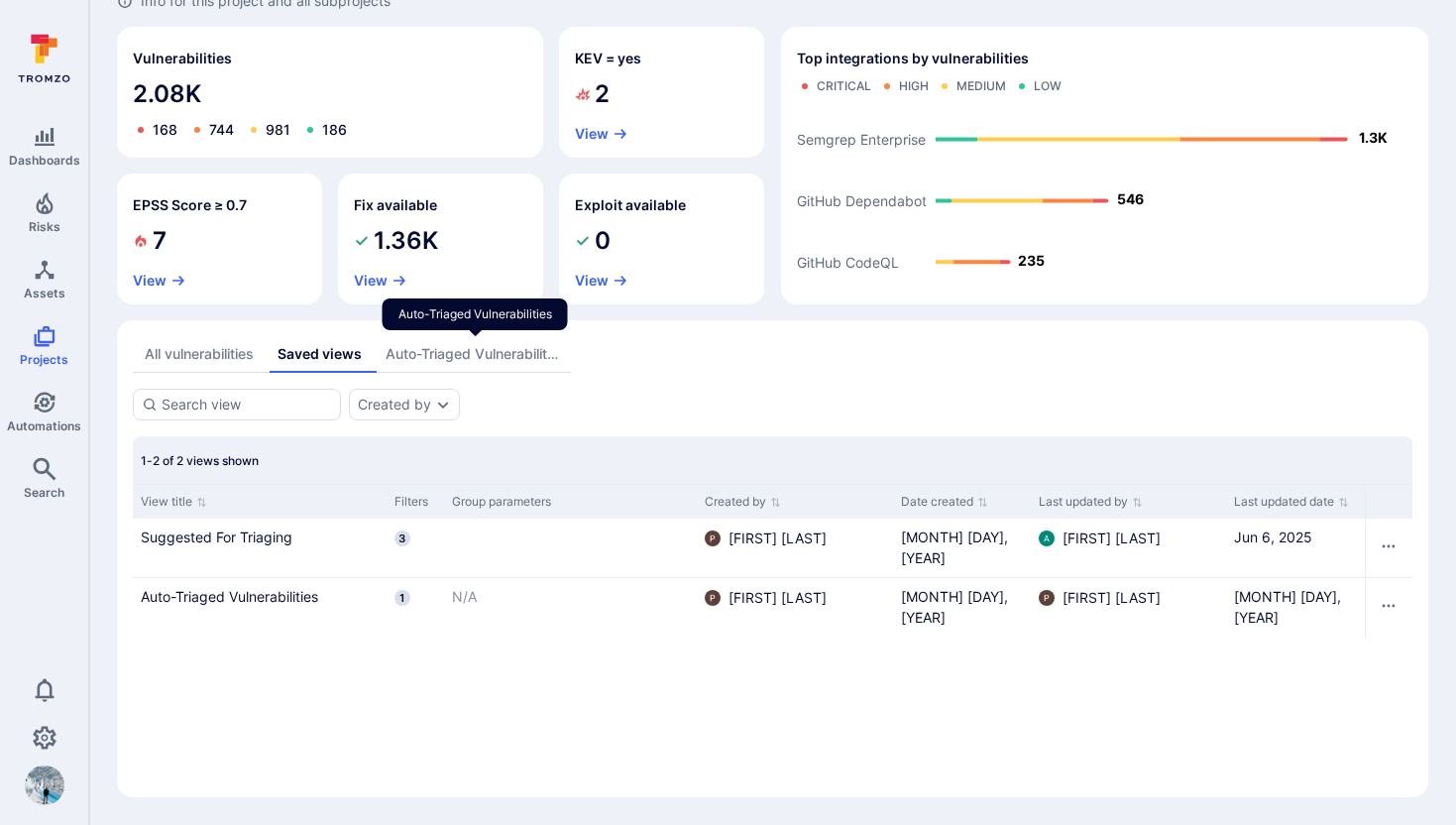 click on "Auto-Triaged Vulnerabilities" at bounding box center [472, 354] 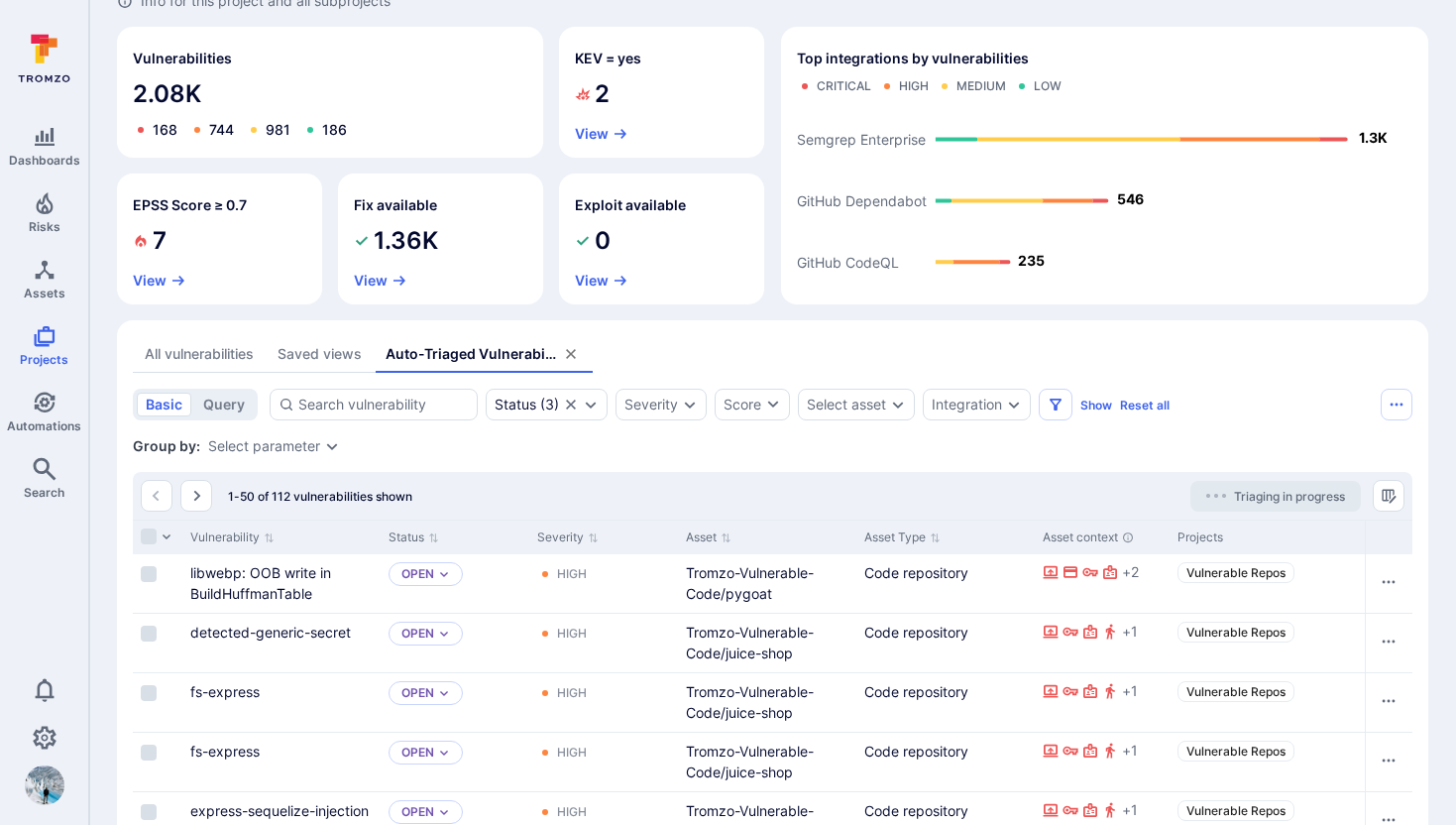drag, startPoint x: 323, startPoint y: 355, endPoint x: 311, endPoint y: 596, distance: 241.29857 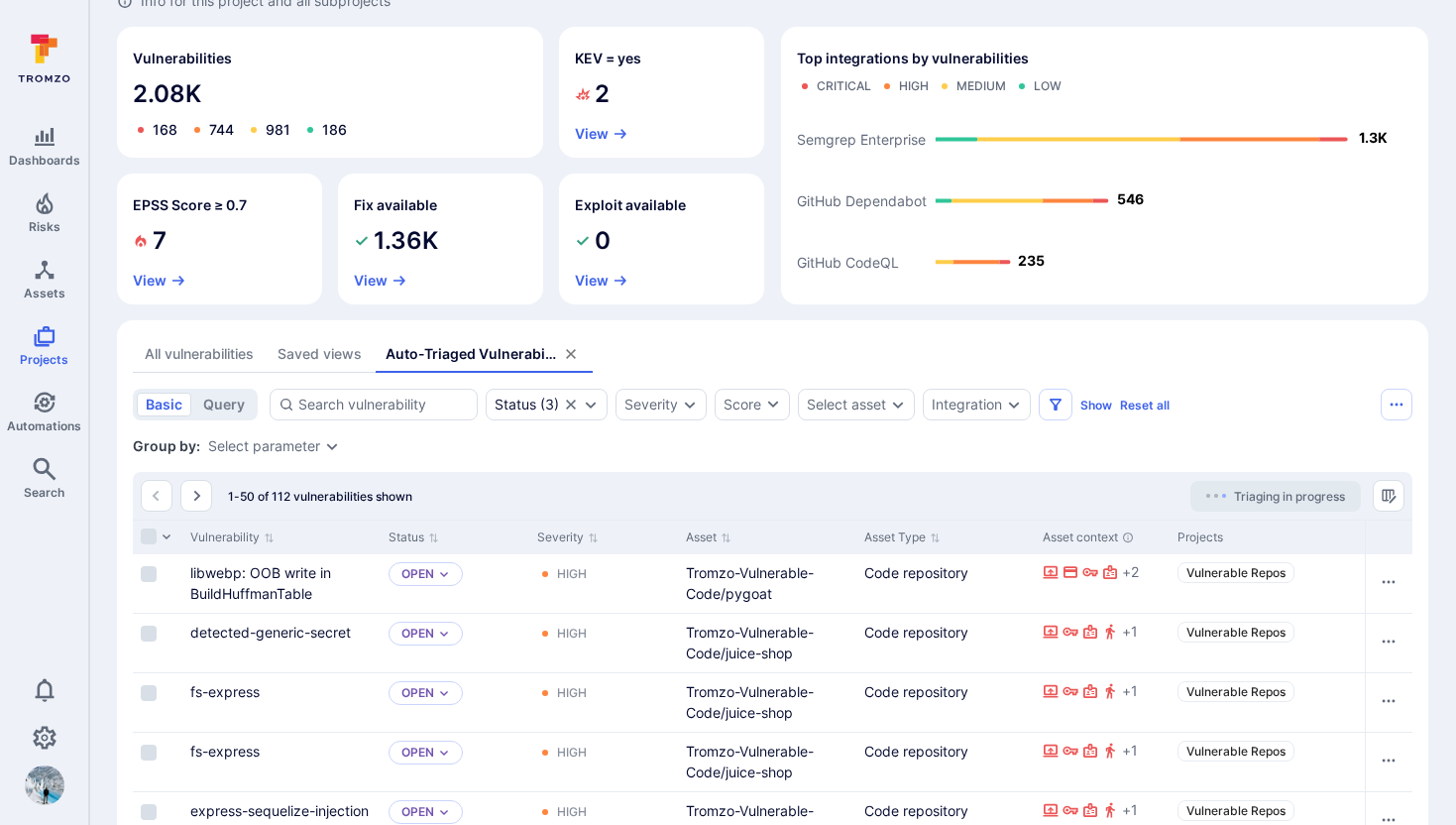 click on "Saved views" at bounding box center [319, 354] 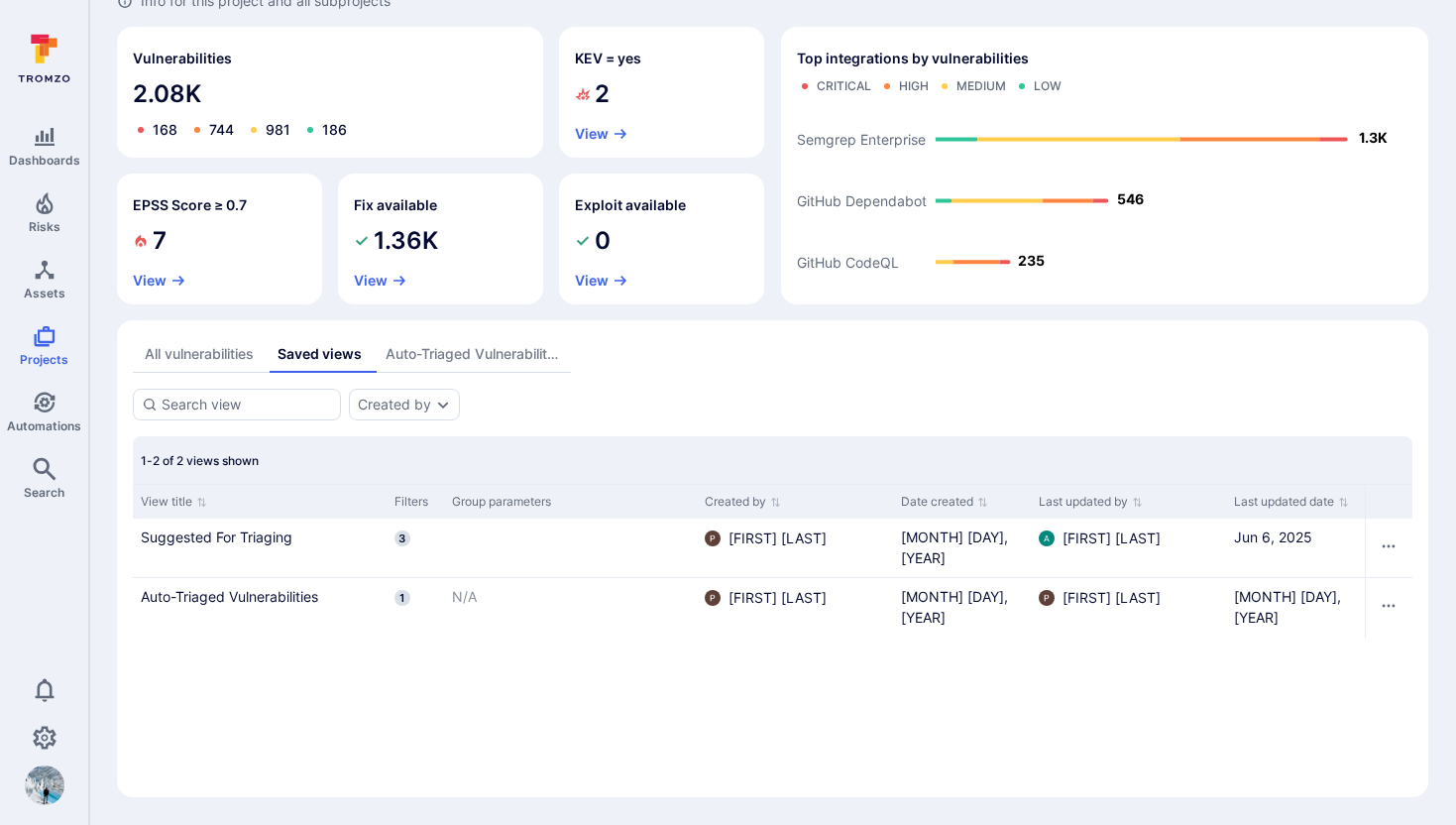 drag, startPoint x: 263, startPoint y: 540, endPoint x: 774, endPoint y: 530, distance: 511.09784 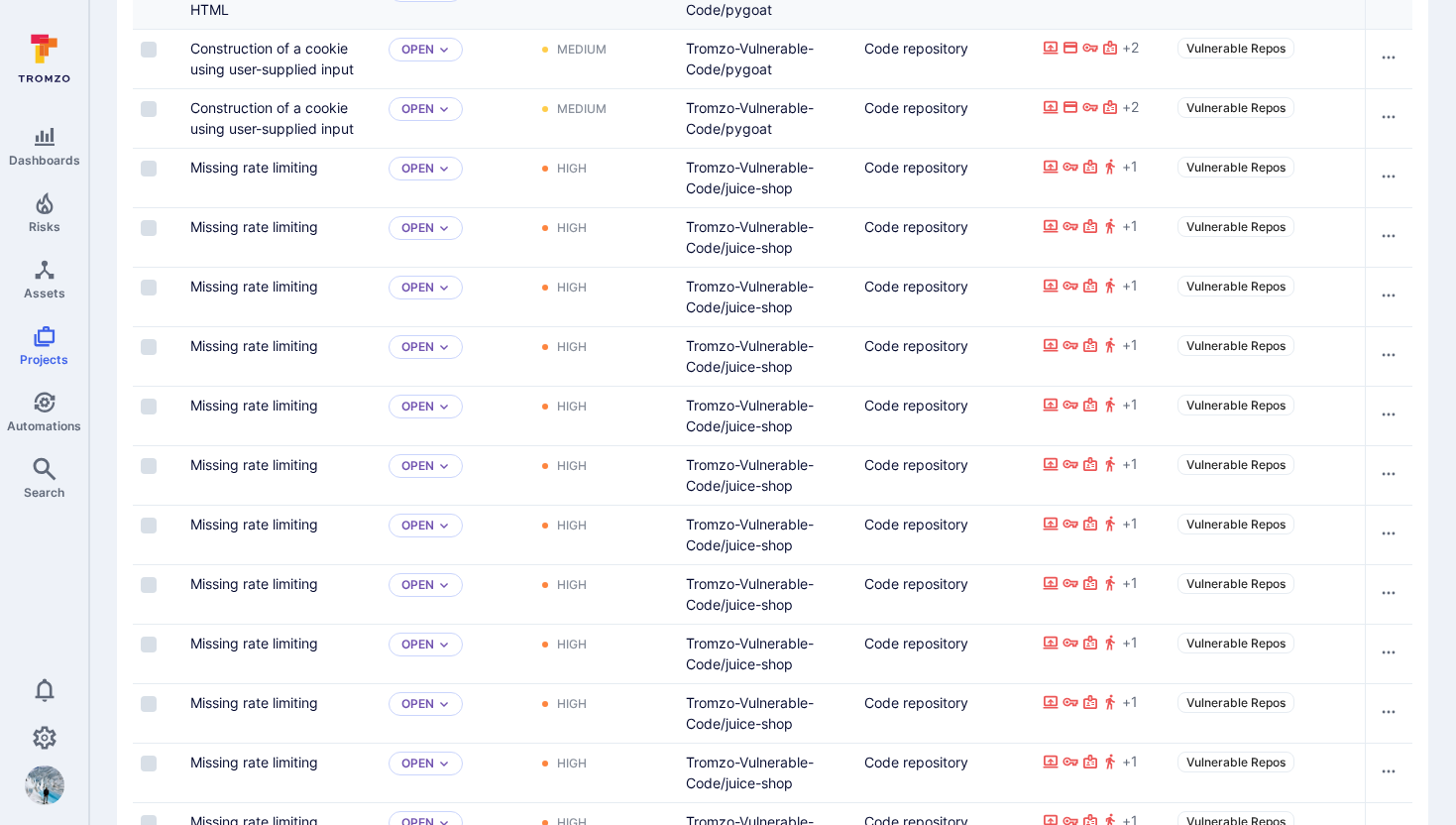 scroll, scrollTop: 0, scrollLeft: 0, axis: both 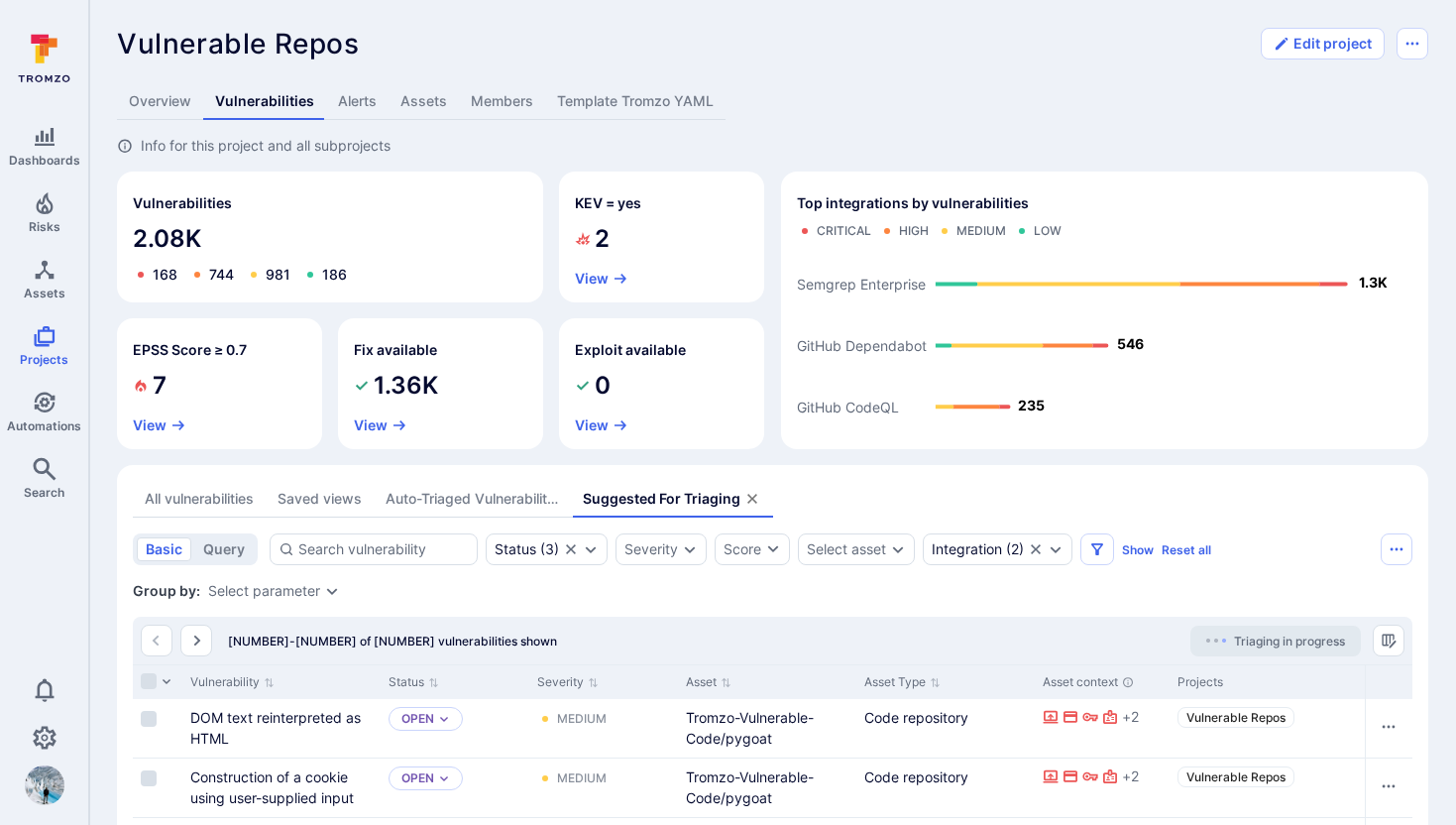 drag, startPoint x: 515, startPoint y: 509, endPoint x: 514, endPoint y: 490, distance: 19.026298 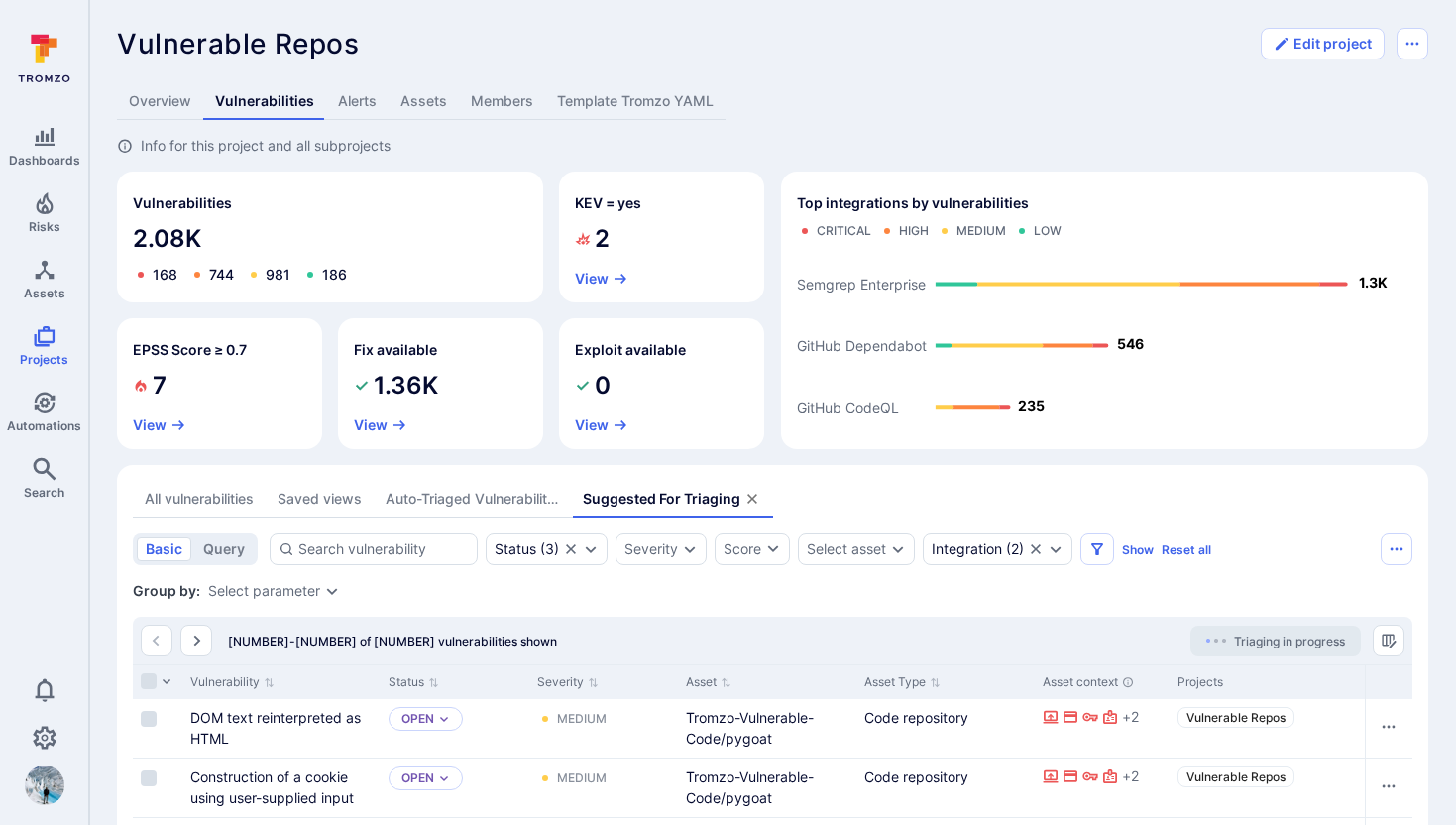click on "Auto-Triaged Vulnerabilities" at bounding box center (472, 499) 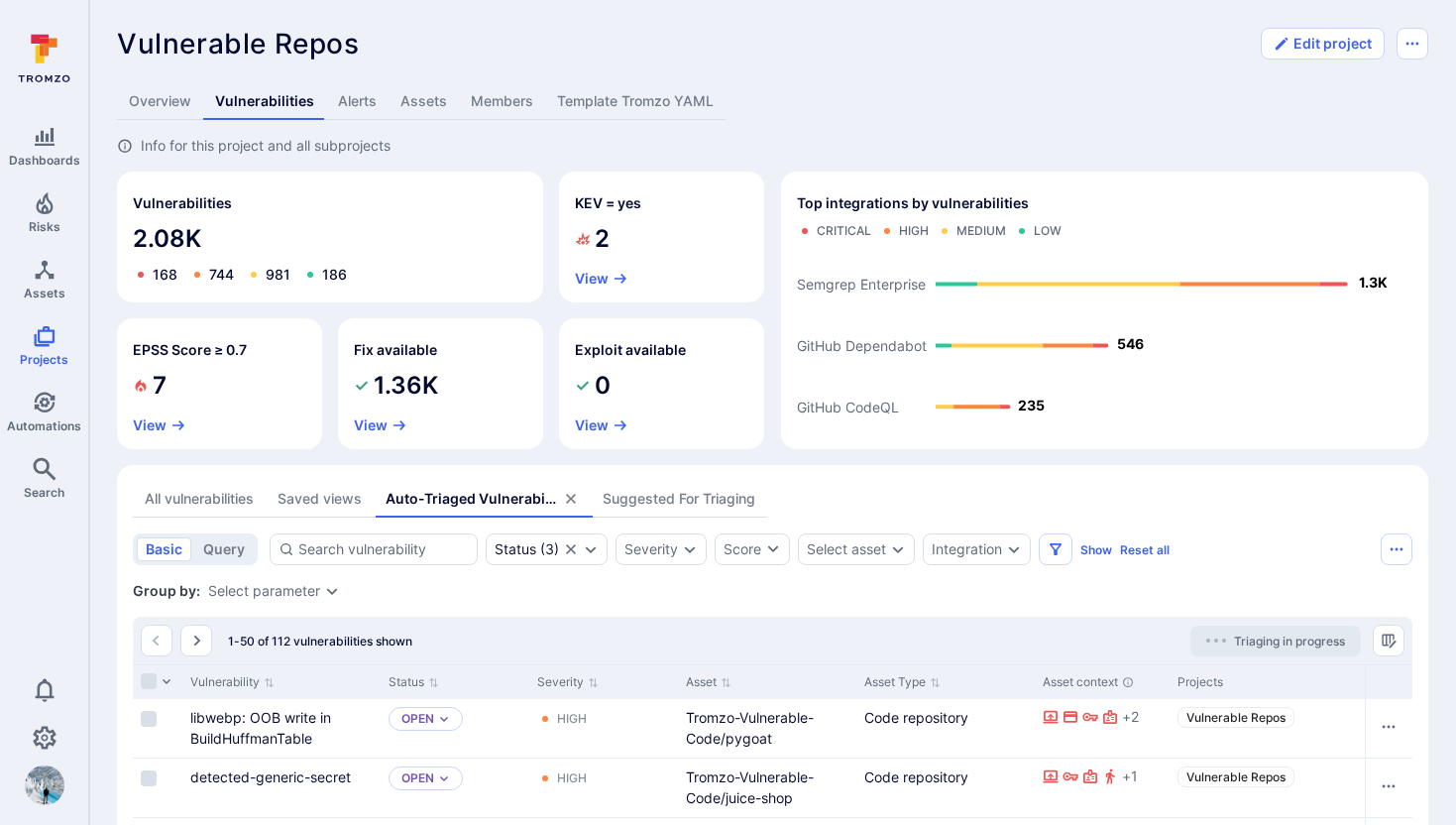 click on "Auto-Triaged Vulnerabilities" at bounding box center (472, 499) 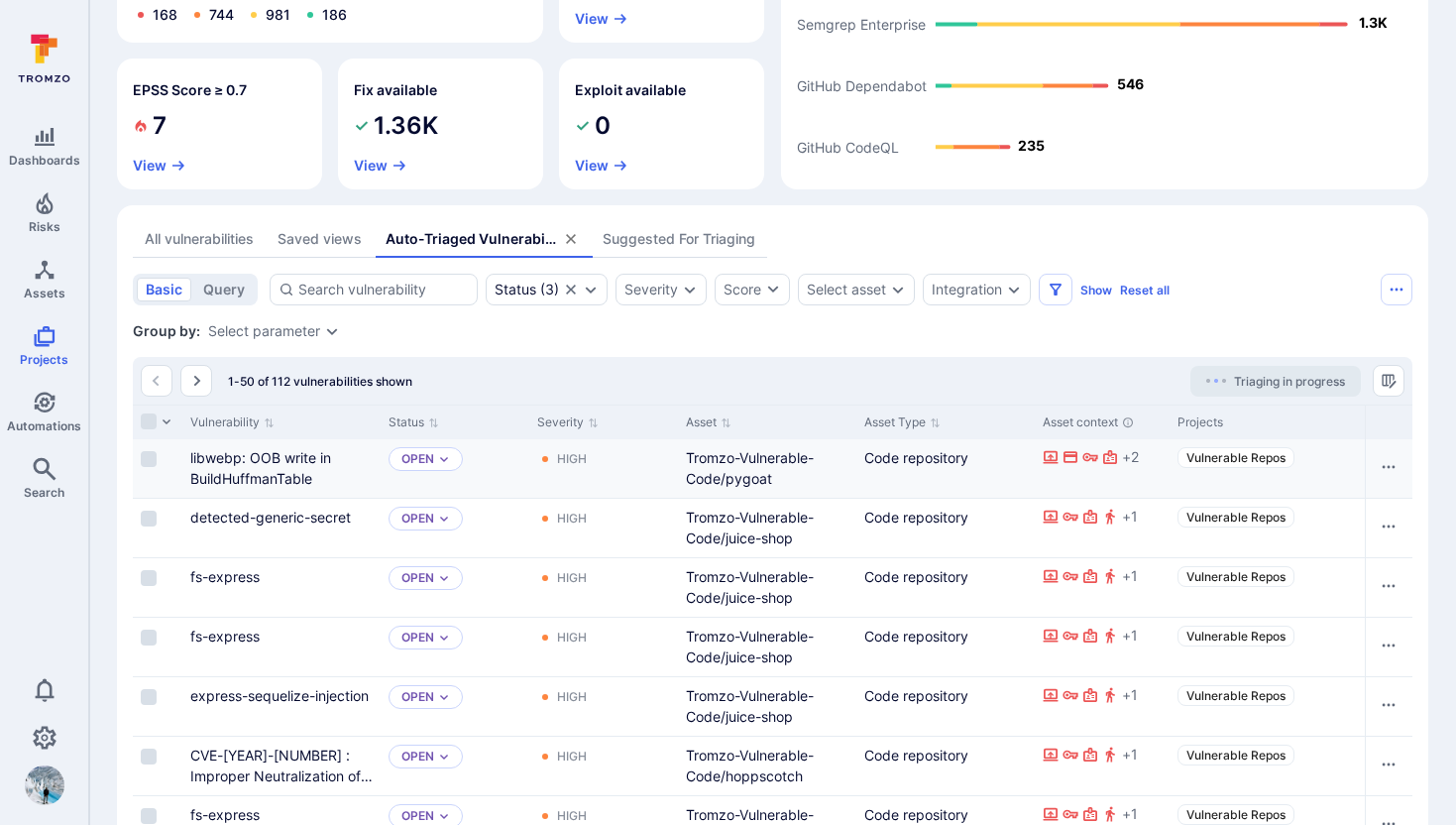 scroll, scrollTop: 107, scrollLeft: 0, axis: vertical 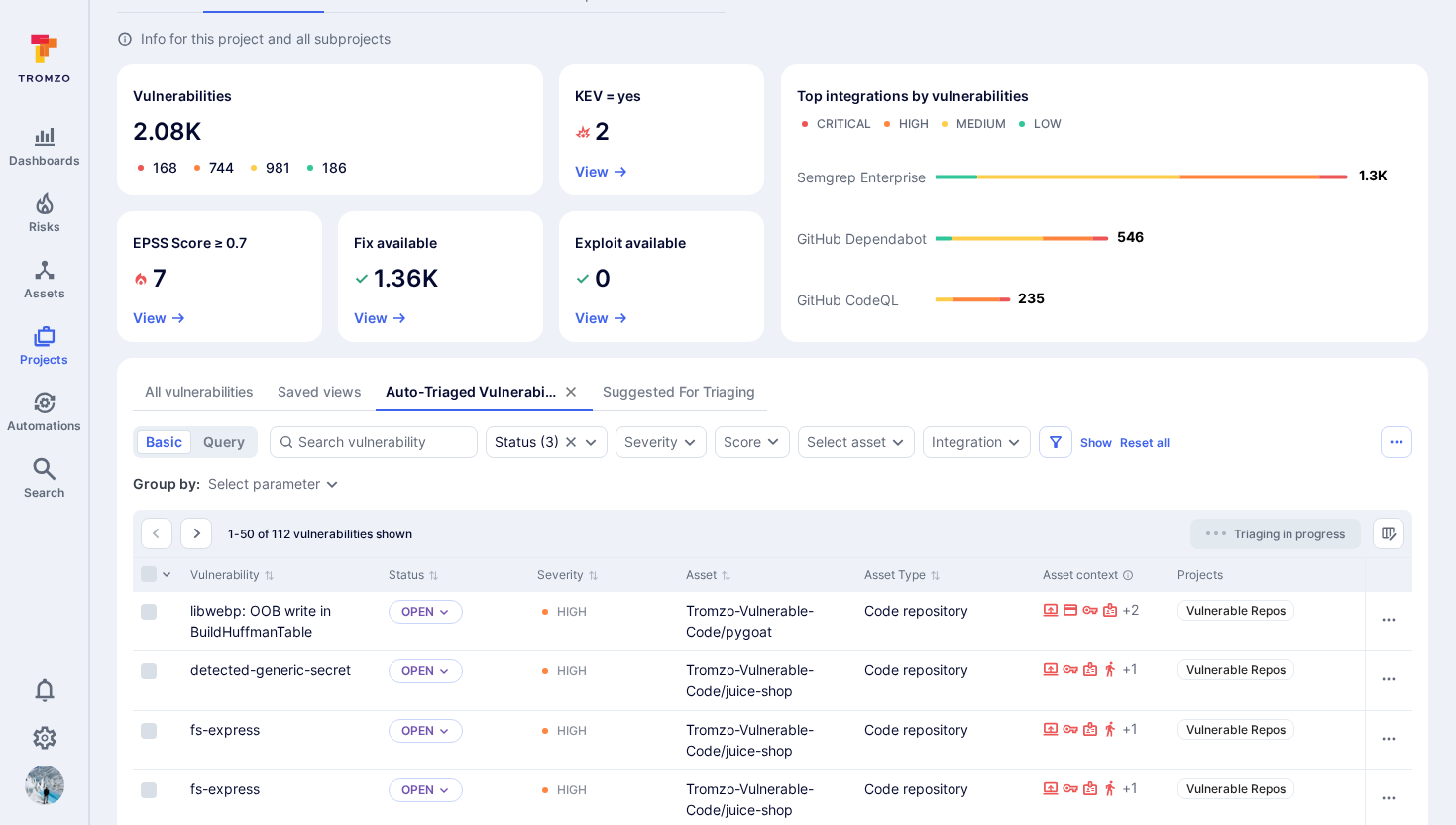 click on "Saved views" at bounding box center (319, 392) 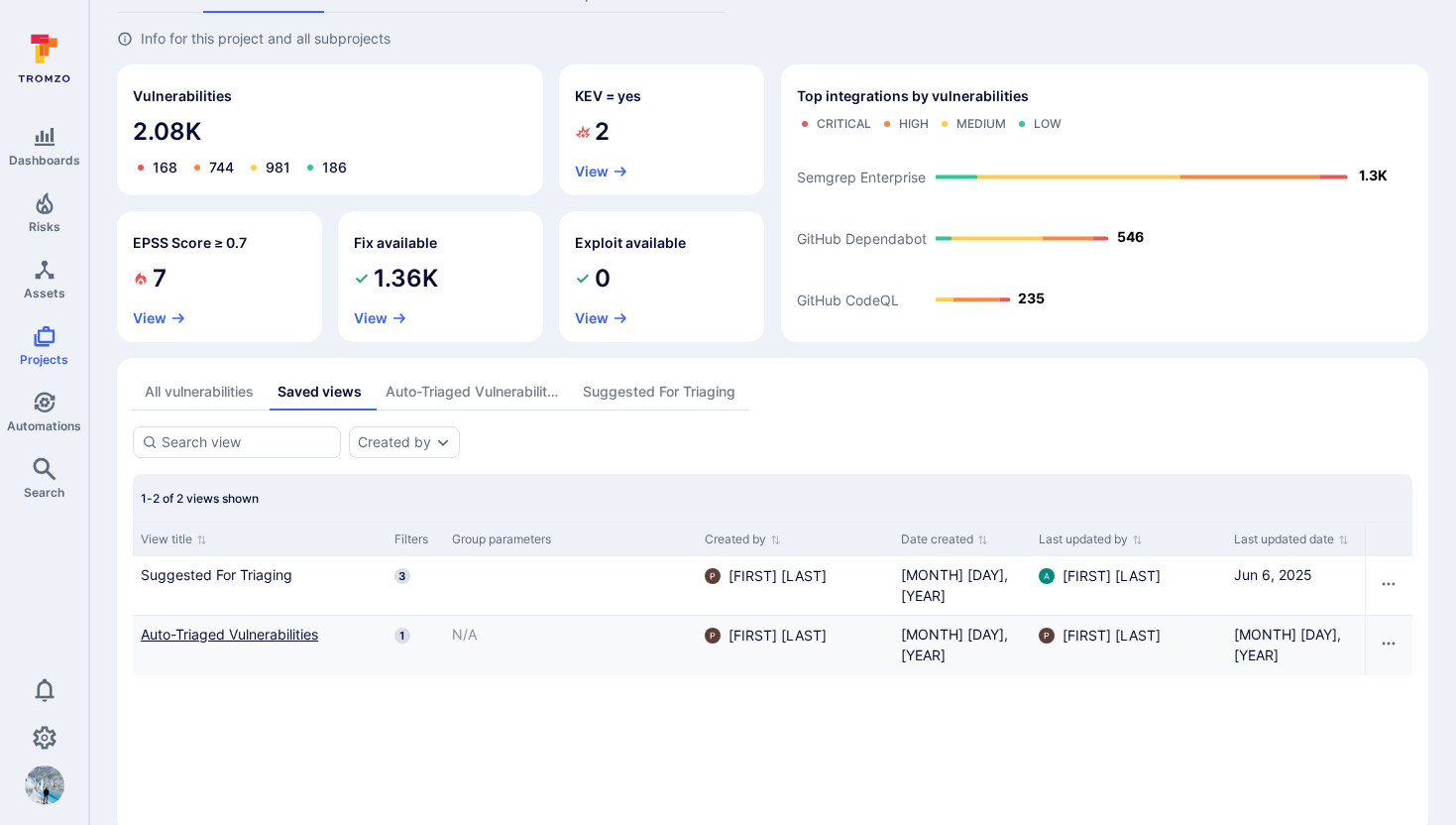 click on "Auto-Triaged Vulnerabilities" at bounding box center [260, 574] 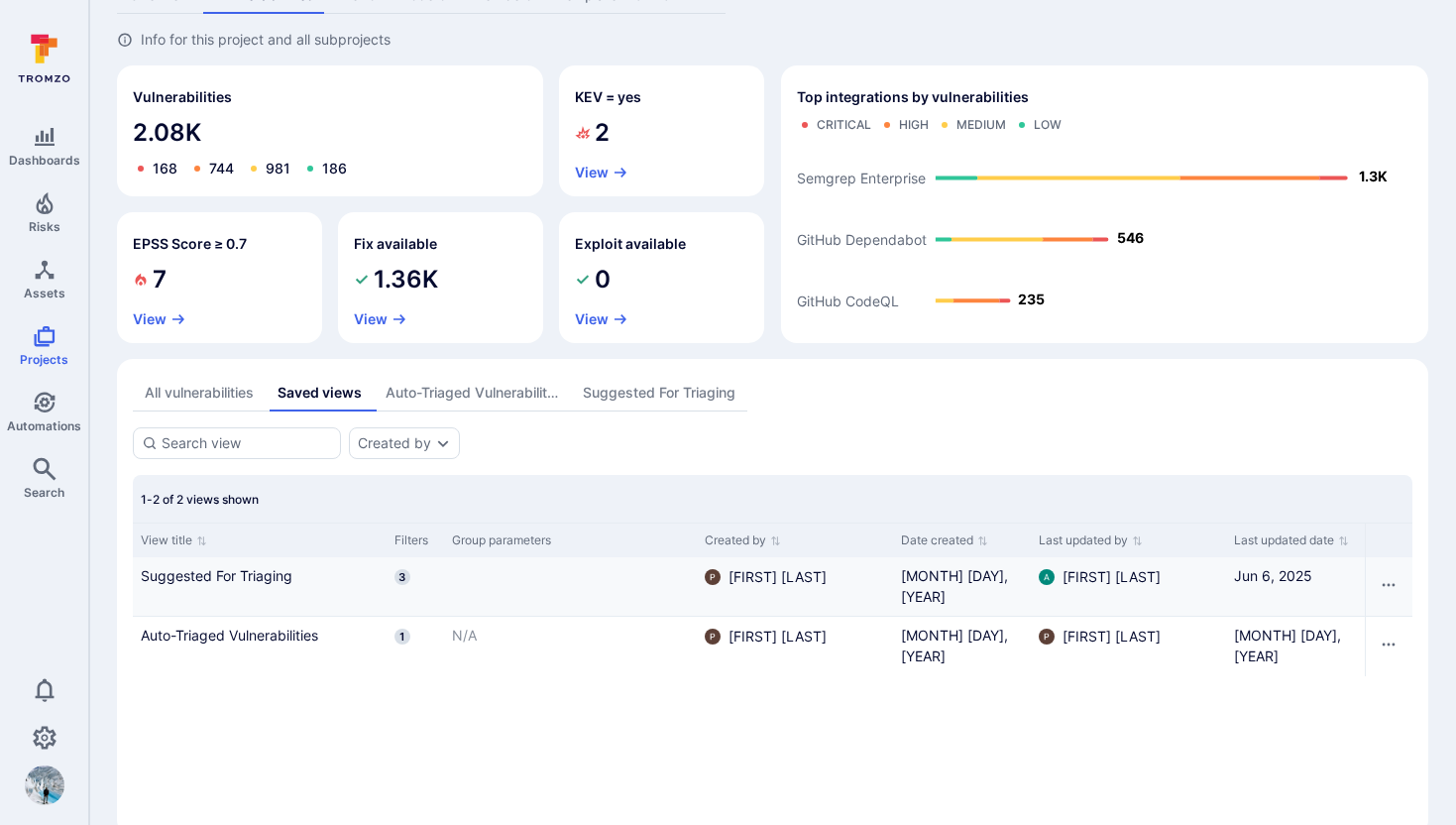 scroll, scrollTop: 145, scrollLeft: 0, axis: vertical 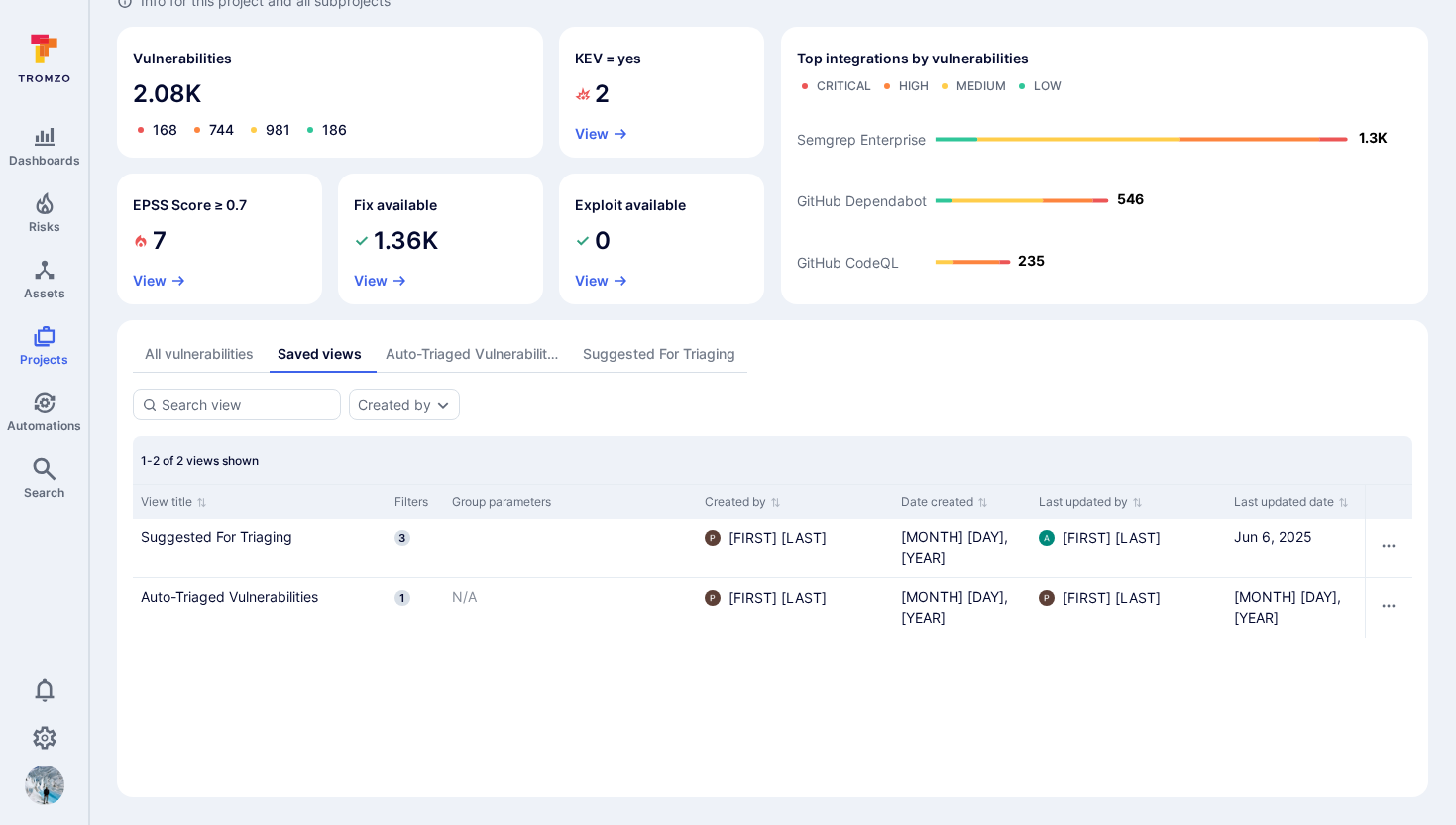 click on "Auto-Triaged Vulnerabilities" at bounding box center [472, 354] 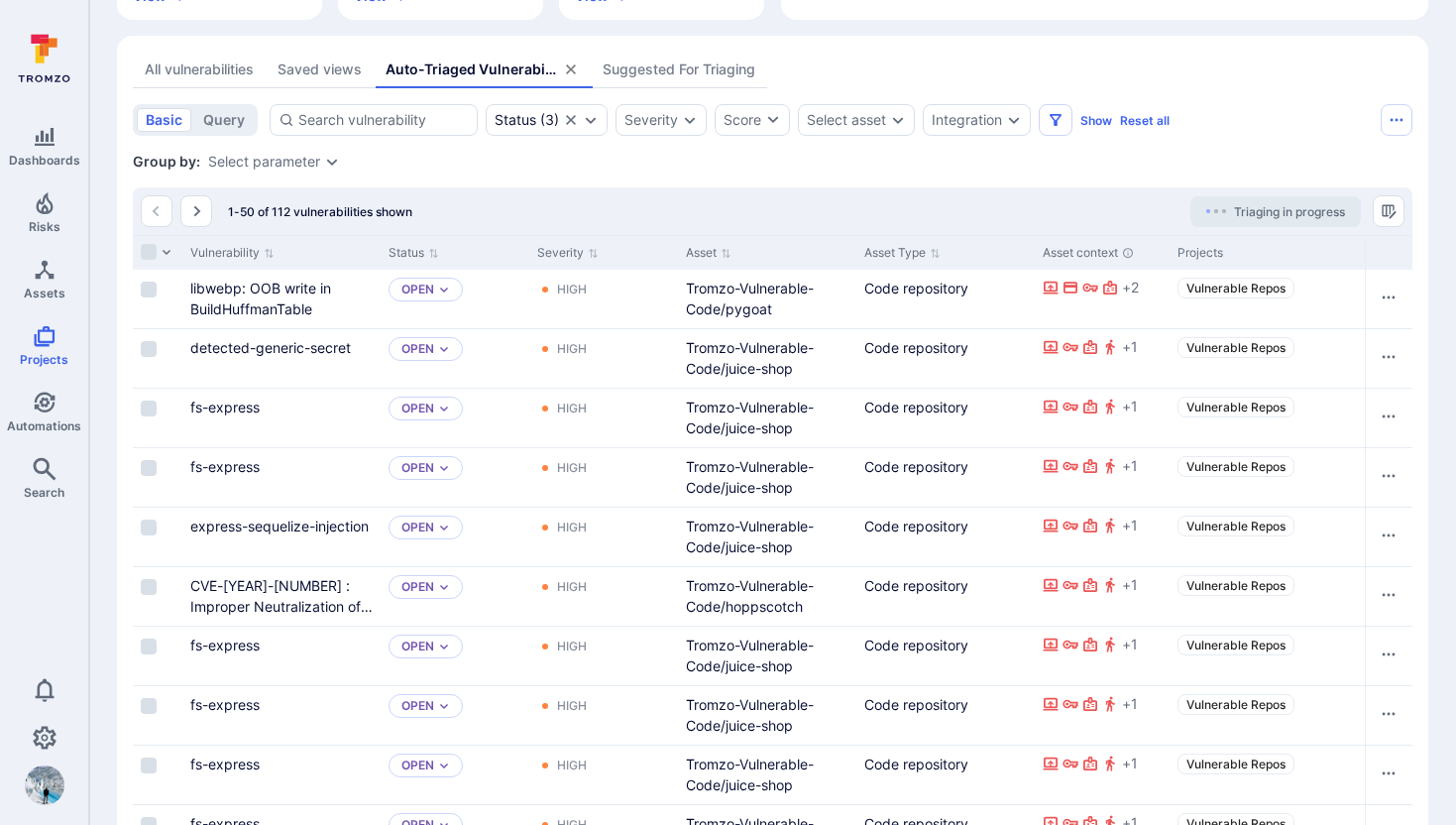 scroll, scrollTop: 556, scrollLeft: 0, axis: vertical 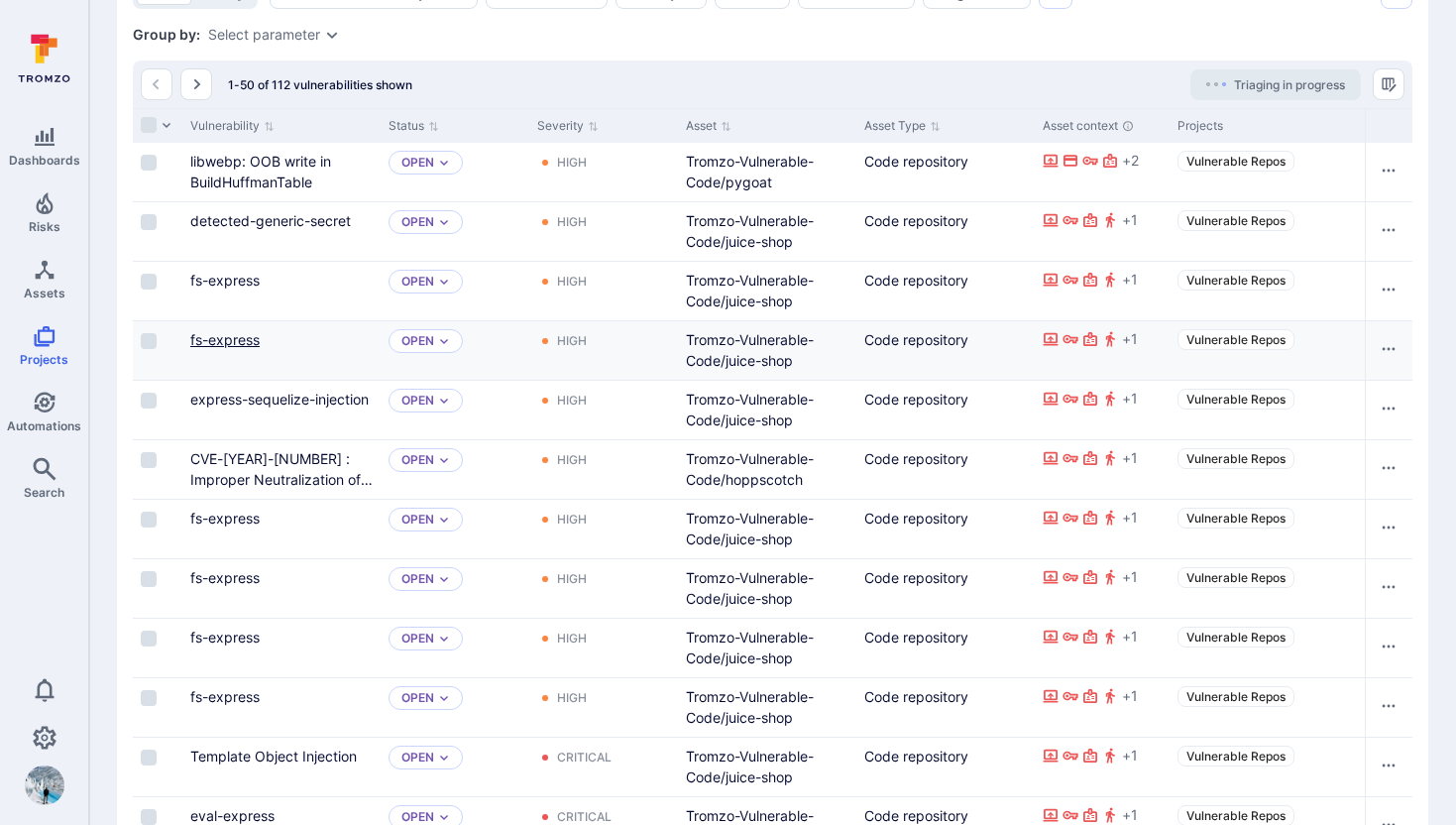 click on "fs-express" at bounding box center (225, 339) 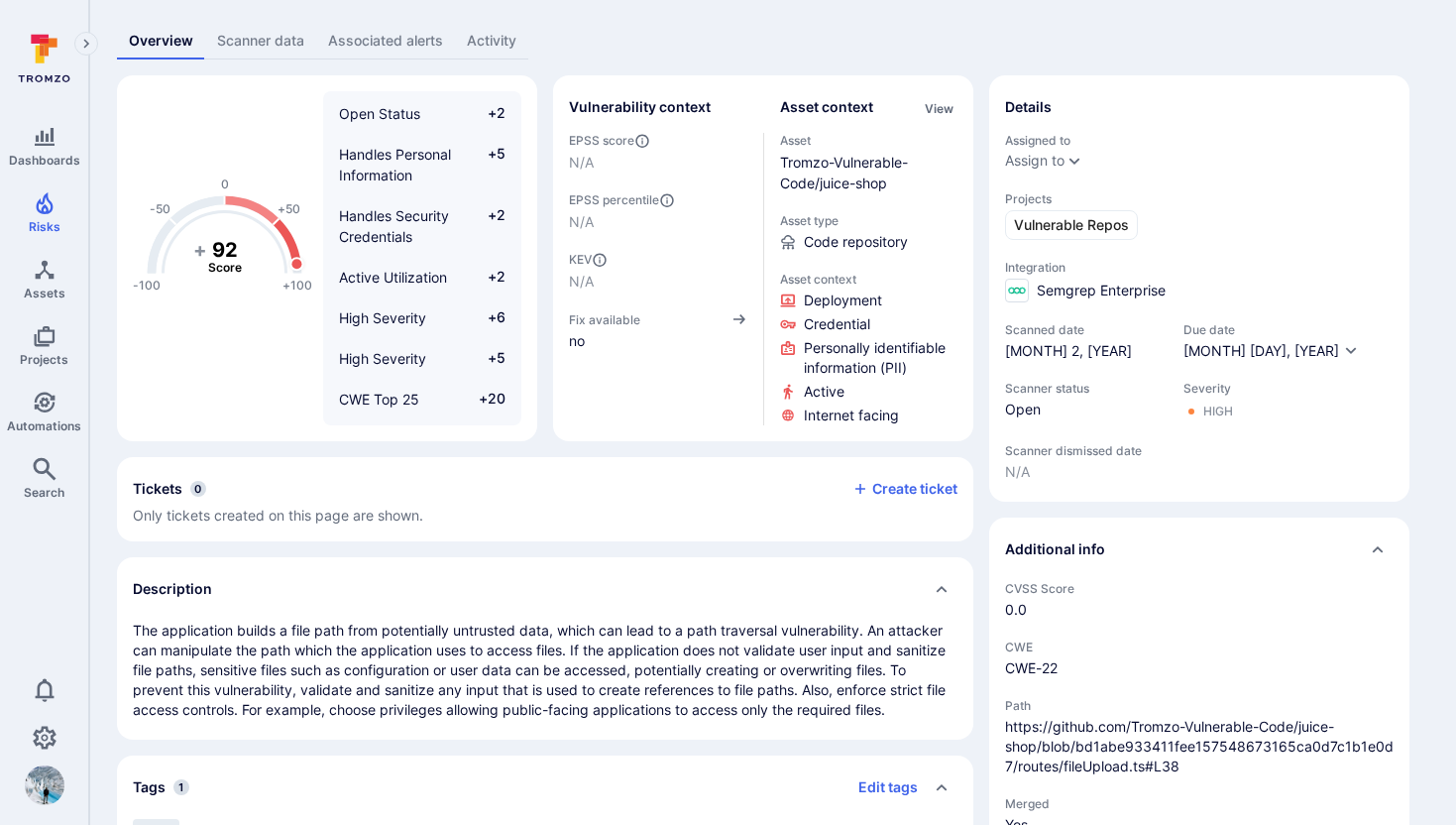scroll, scrollTop: 0, scrollLeft: 0, axis: both 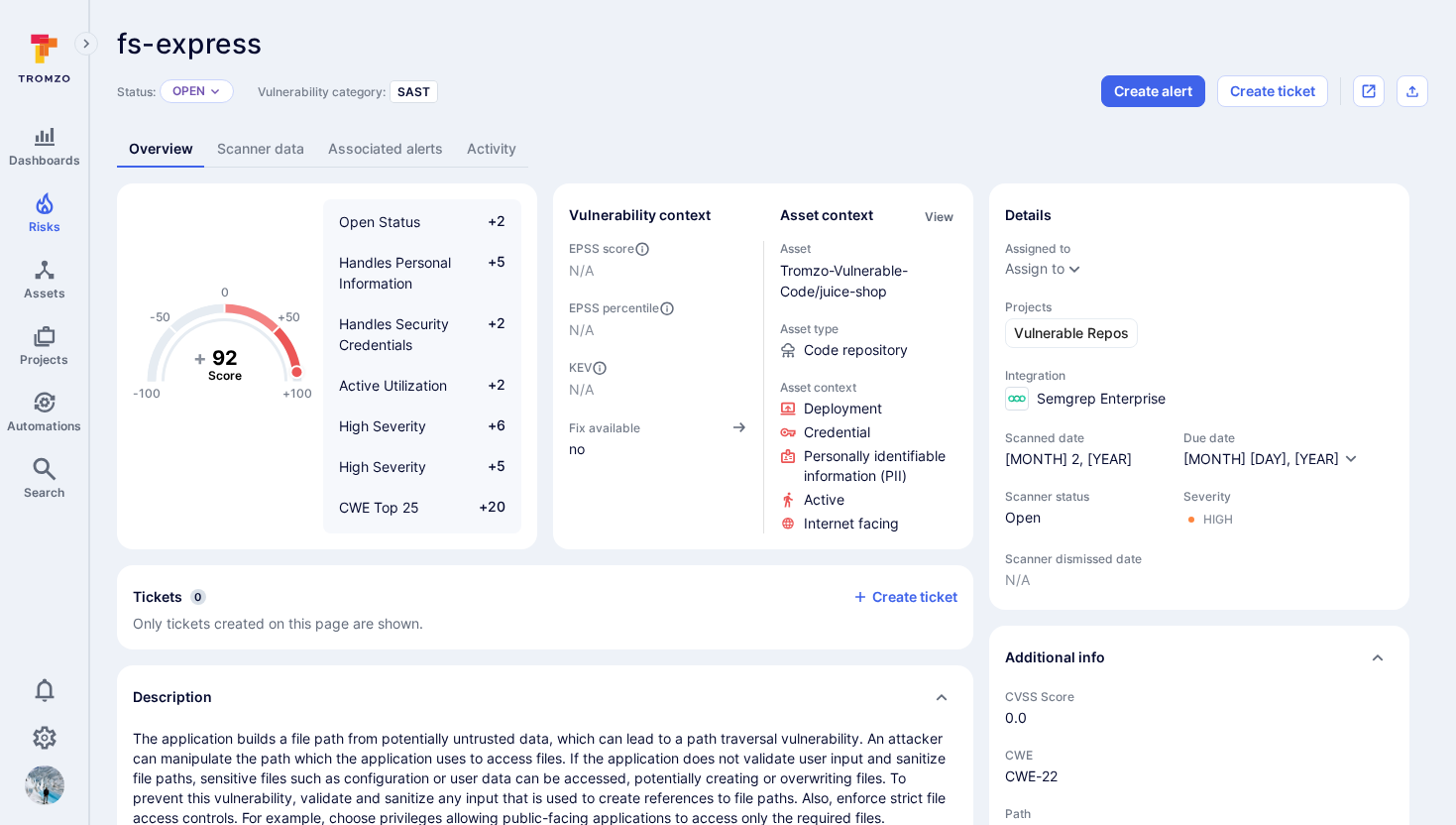 click on "Scanner data" at bounding box center (261, 149) 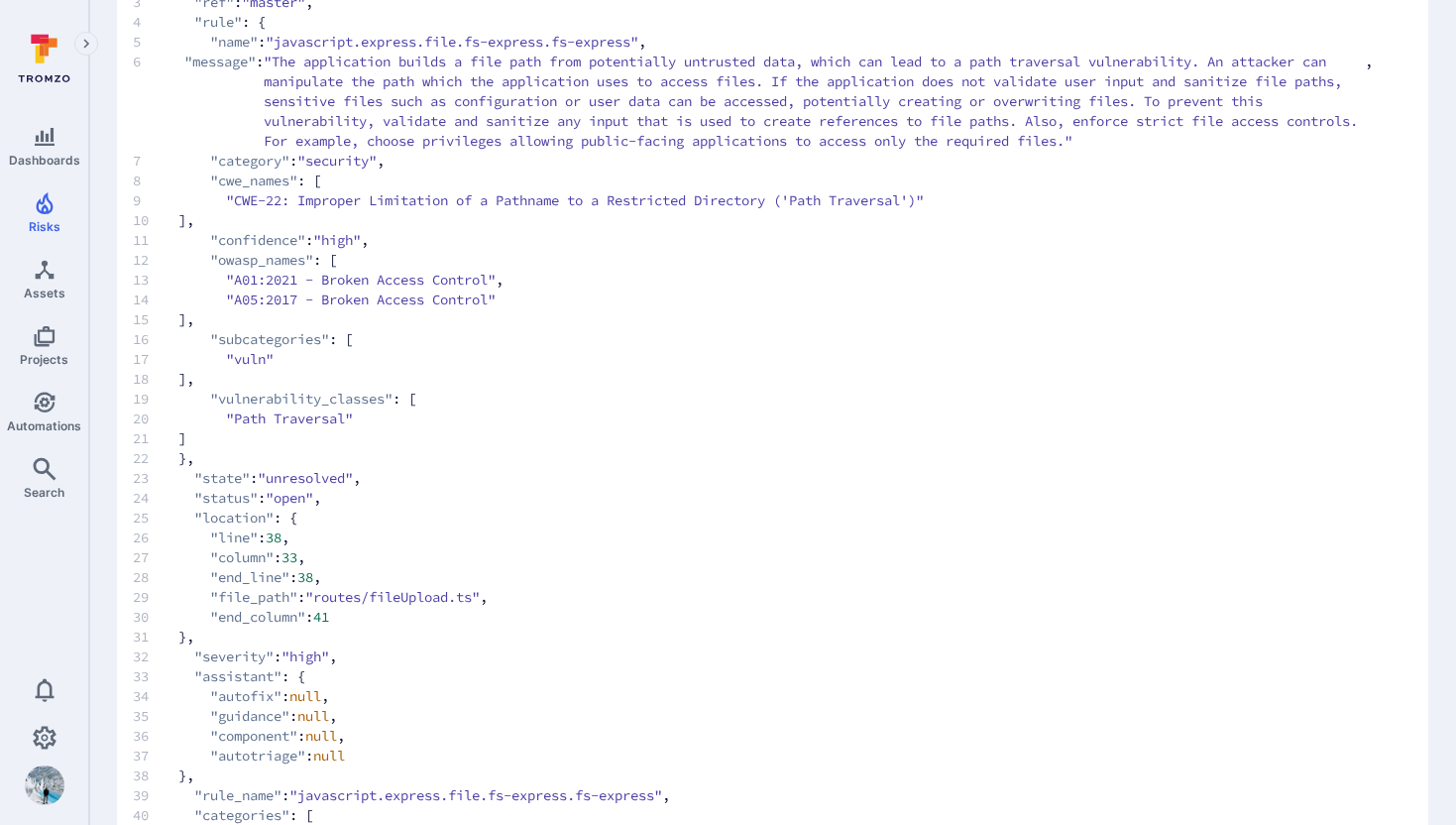 scroll, scrollTop: 0, scrollLeft: 0, axis: both 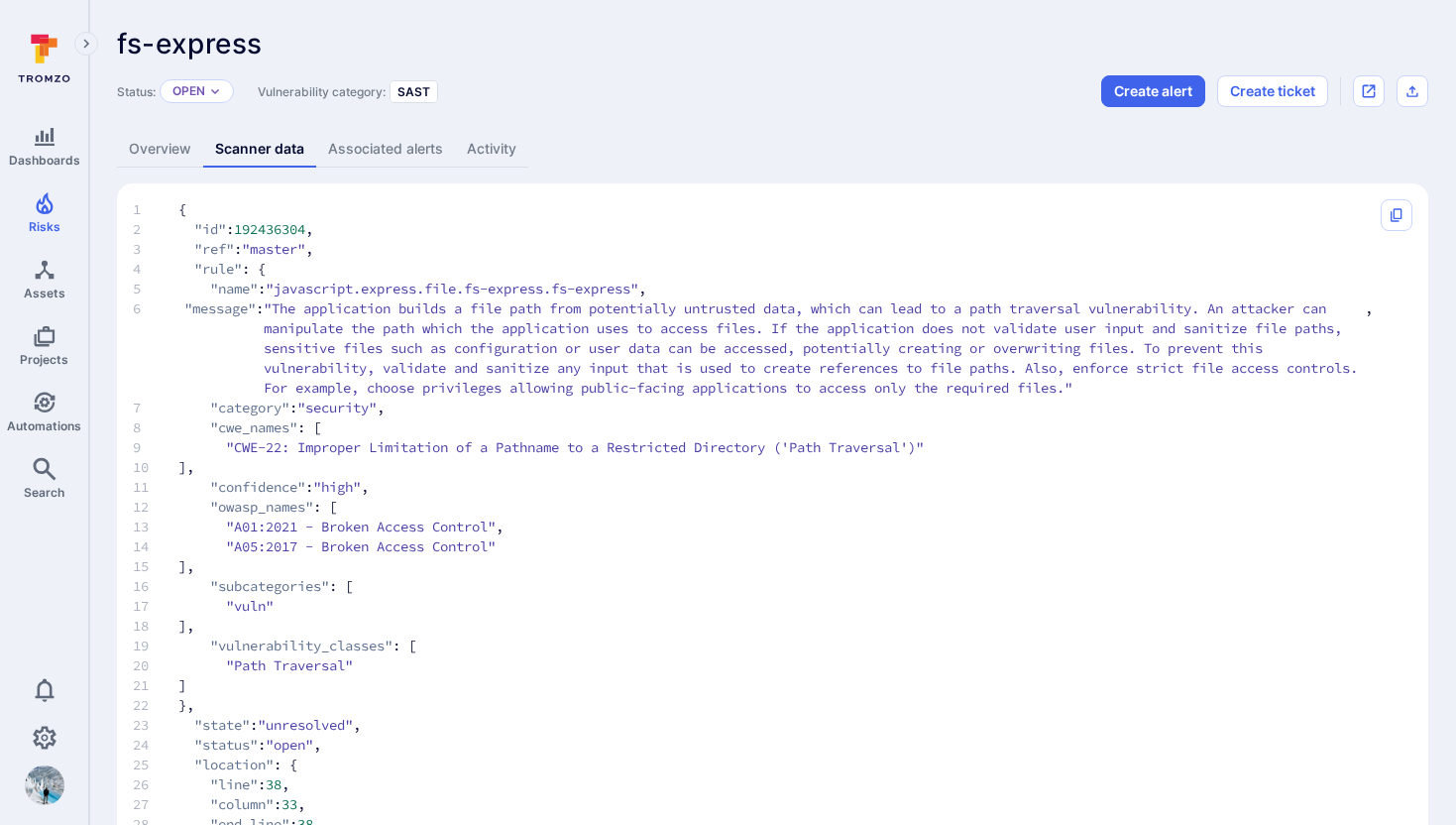 click on "Overview" at bounding box center (160, 149) 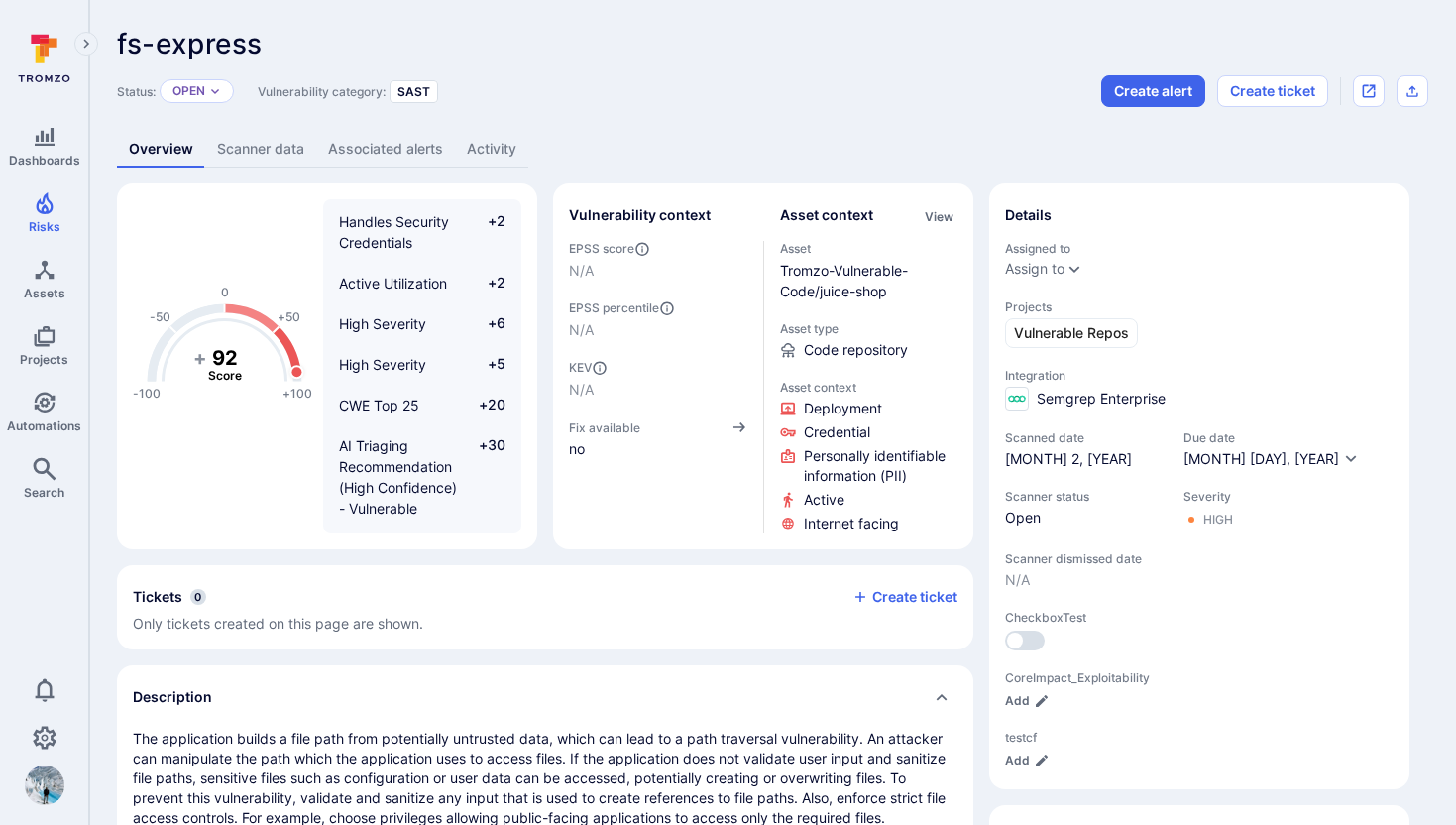 scroll, scrollTop: 162, scrollLeft: 0, axis: vertical 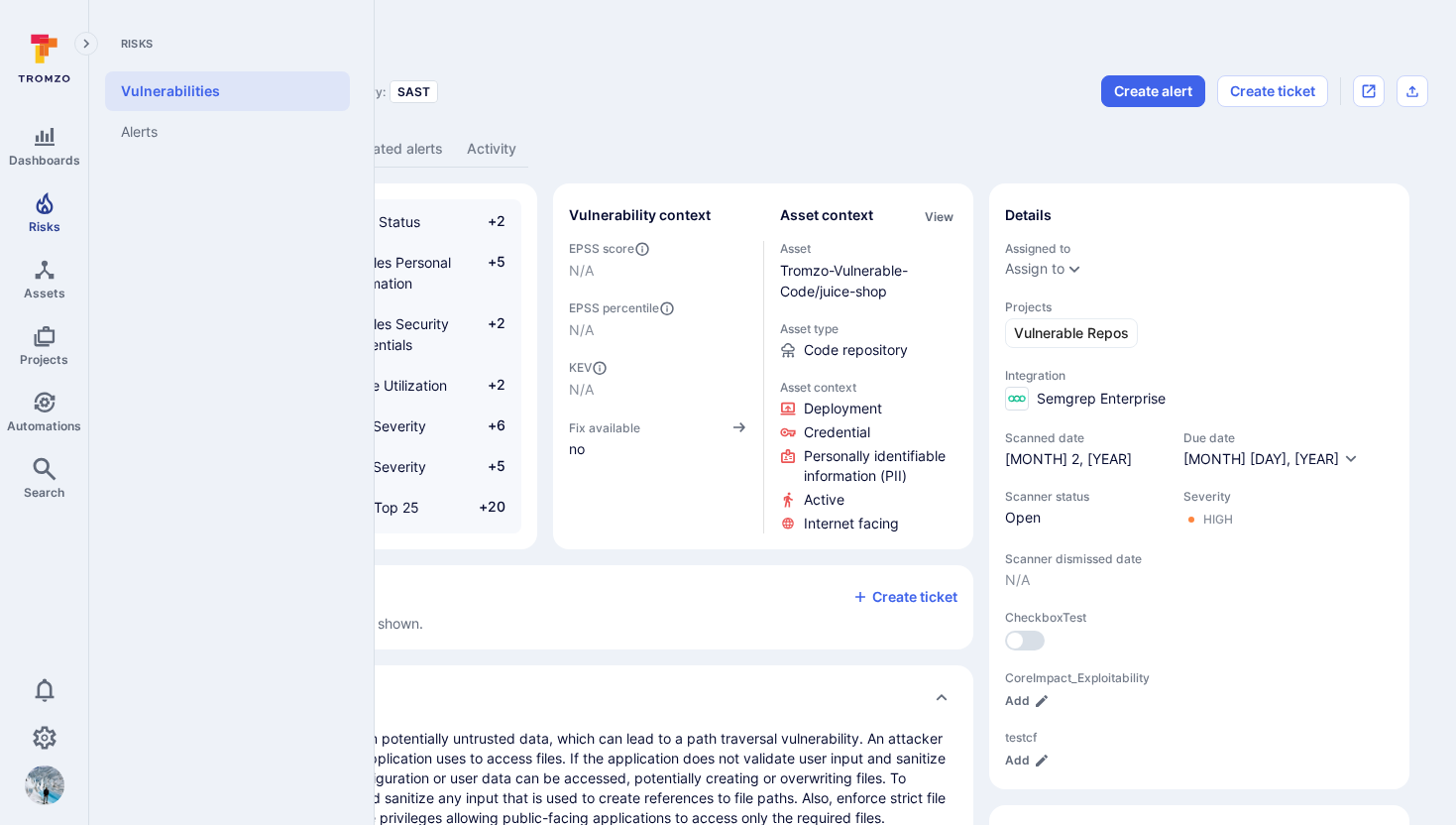 click on "Risks" at bounding box center (45, 226) 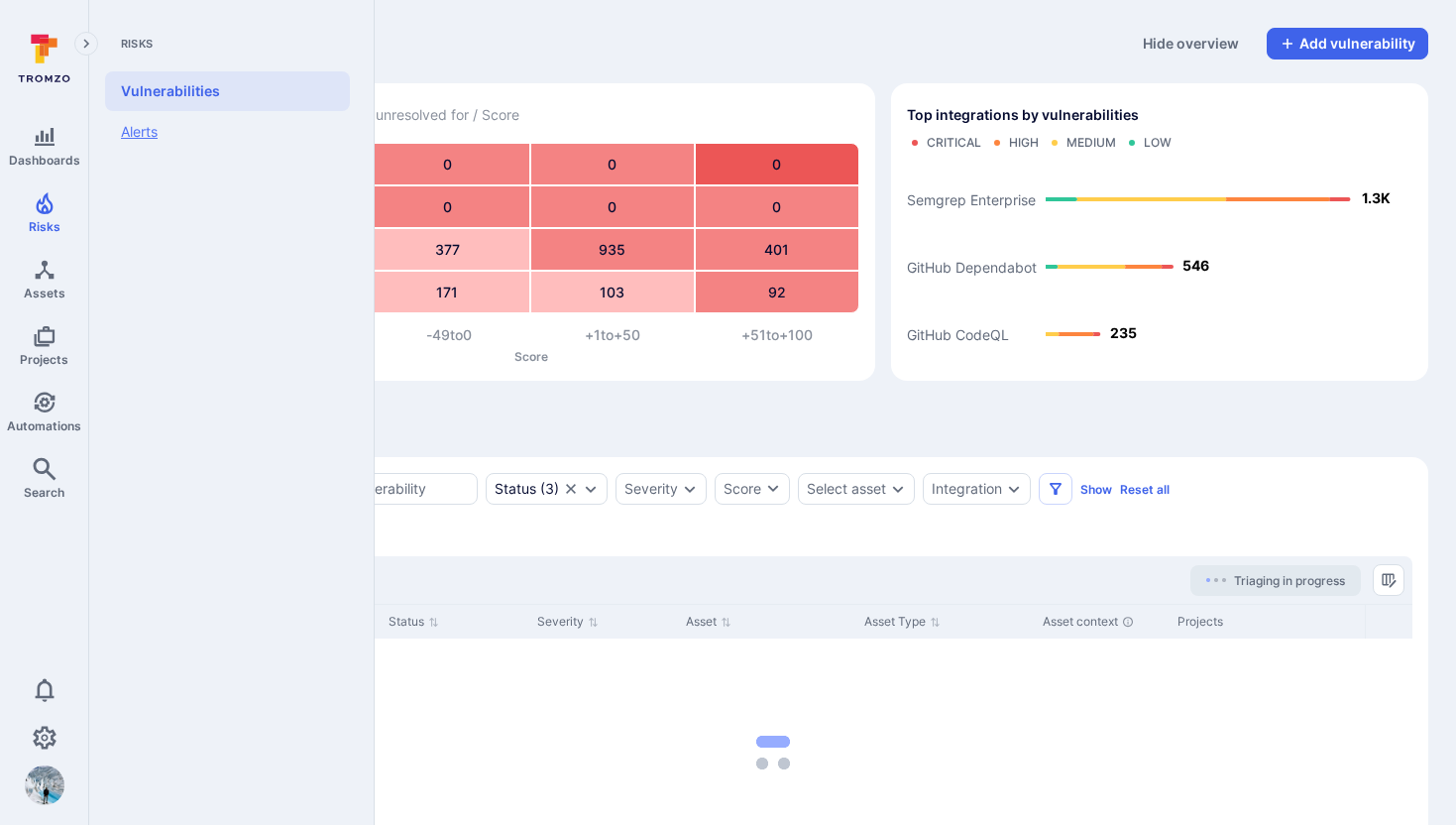 click on "Alerts" at bounding box center [227, 132] 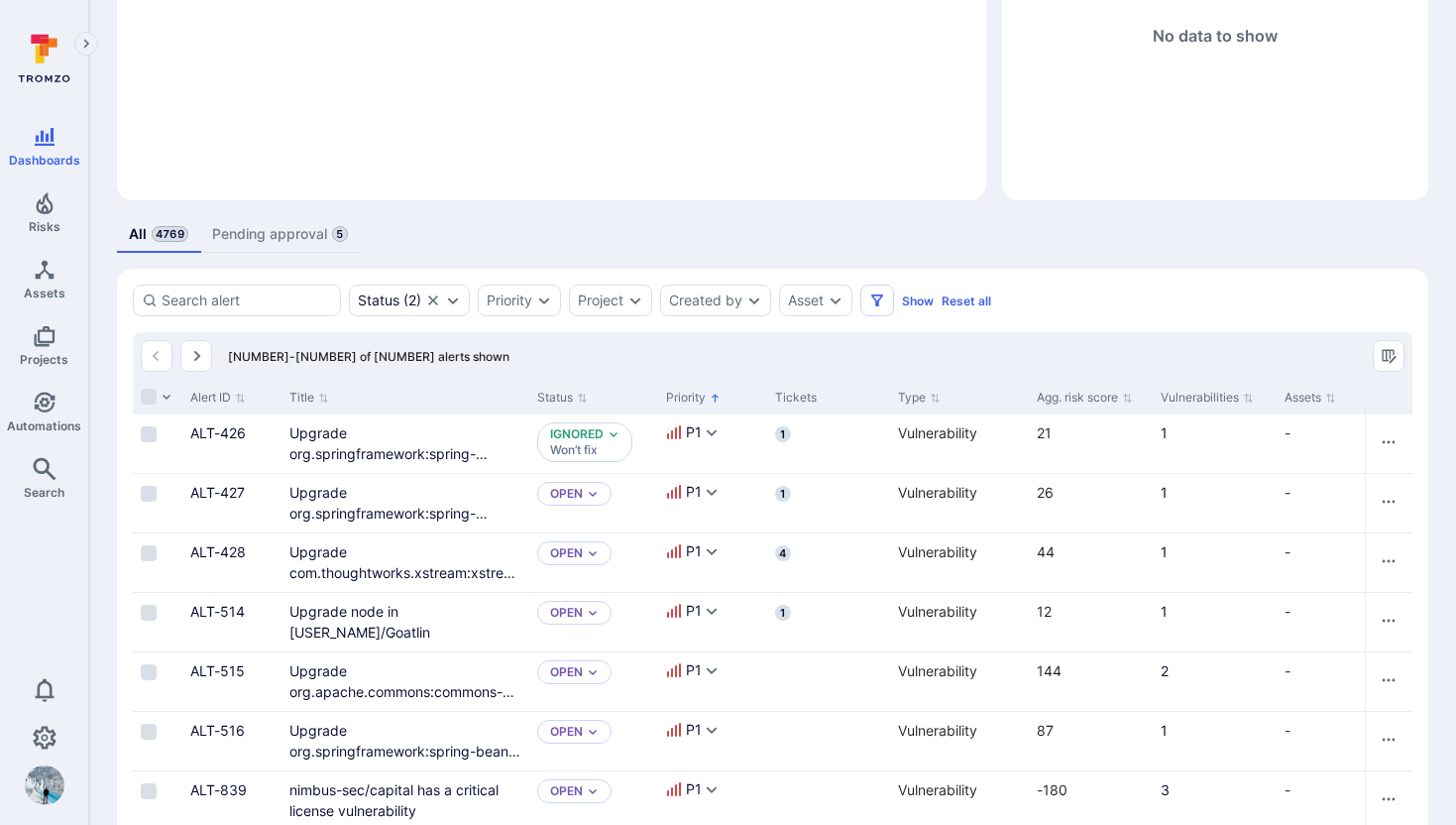scroll, scrollTop: 250, scrollLeft: 0, axis: vertical 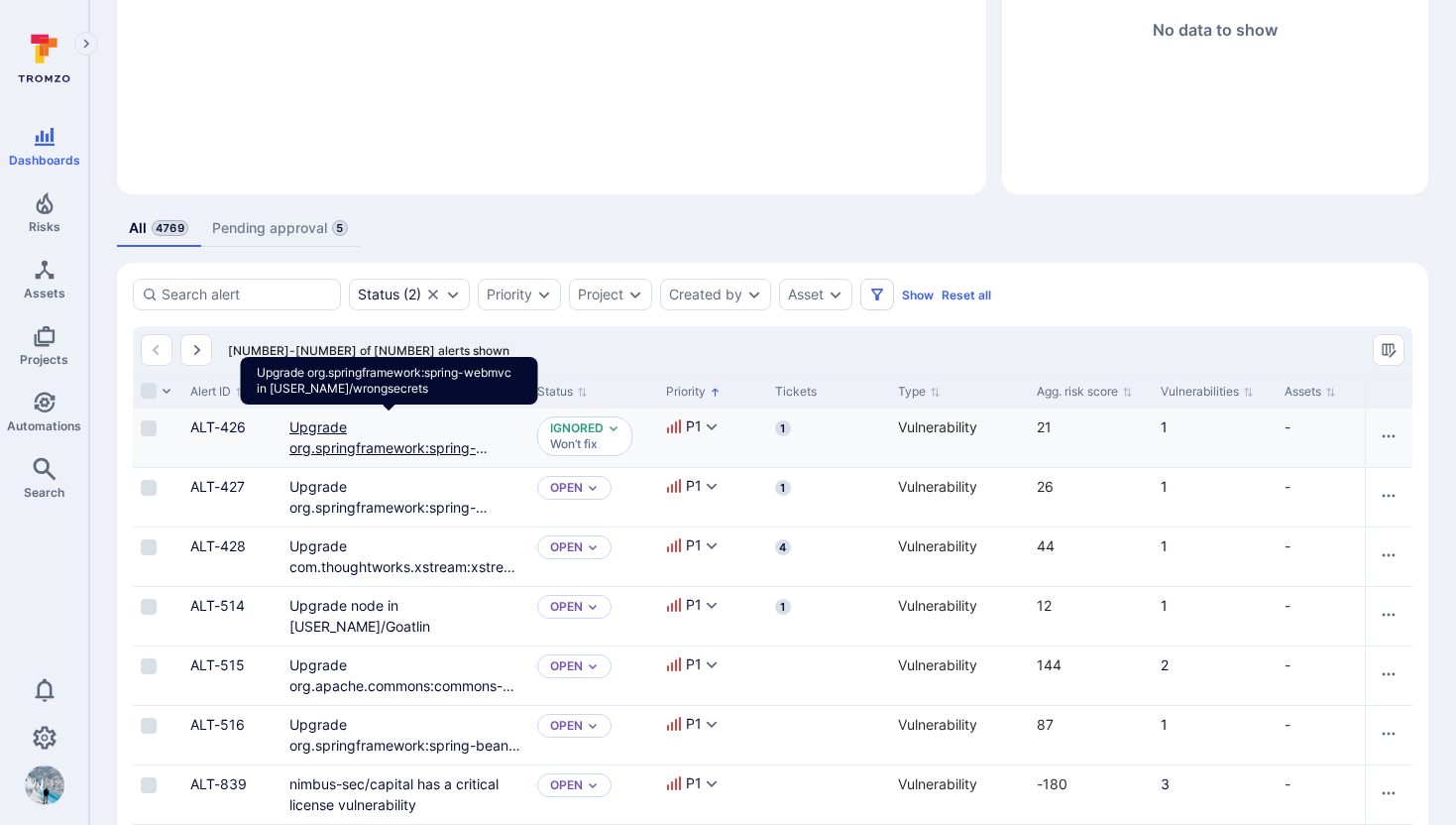 click on "Upgrade org.springframework:spring-webmvc in [USER_NAME]/wrongsecrets" at bounding box center (389, 458) 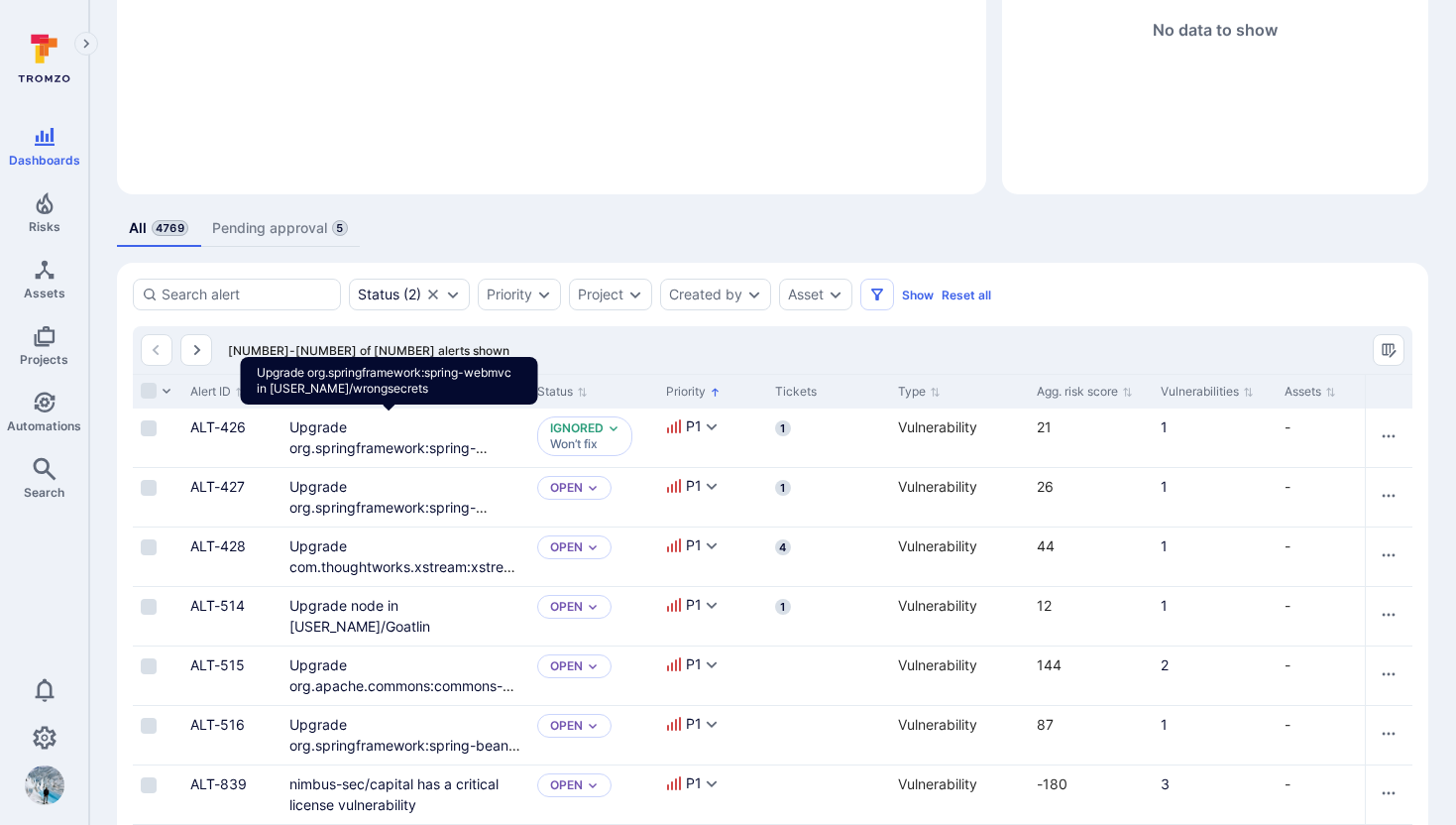 scroll, scrollTop: 0, scrollLeft: 0, axis: both 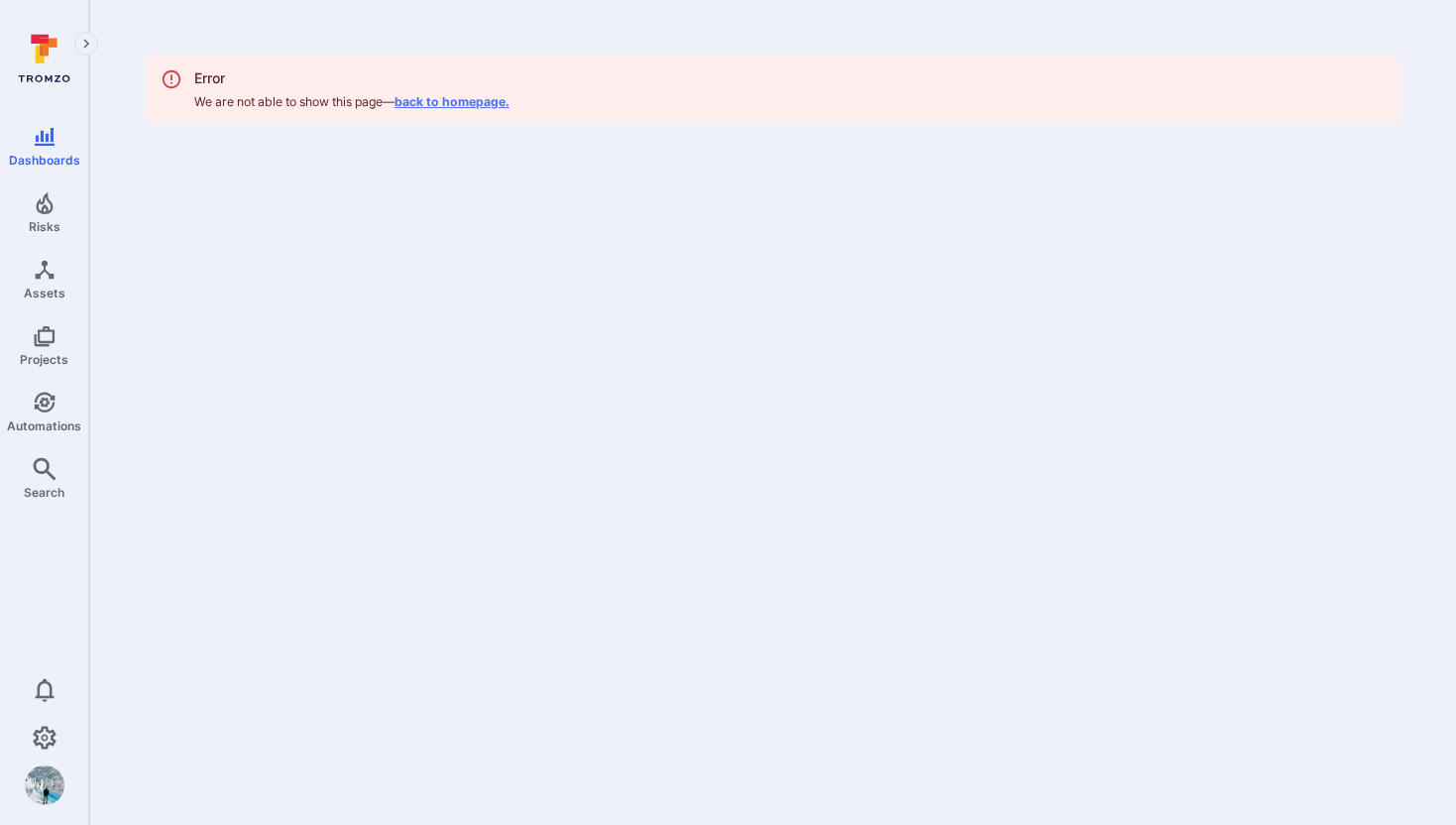 click on "back to homepage." at bounding box center (452, 101) 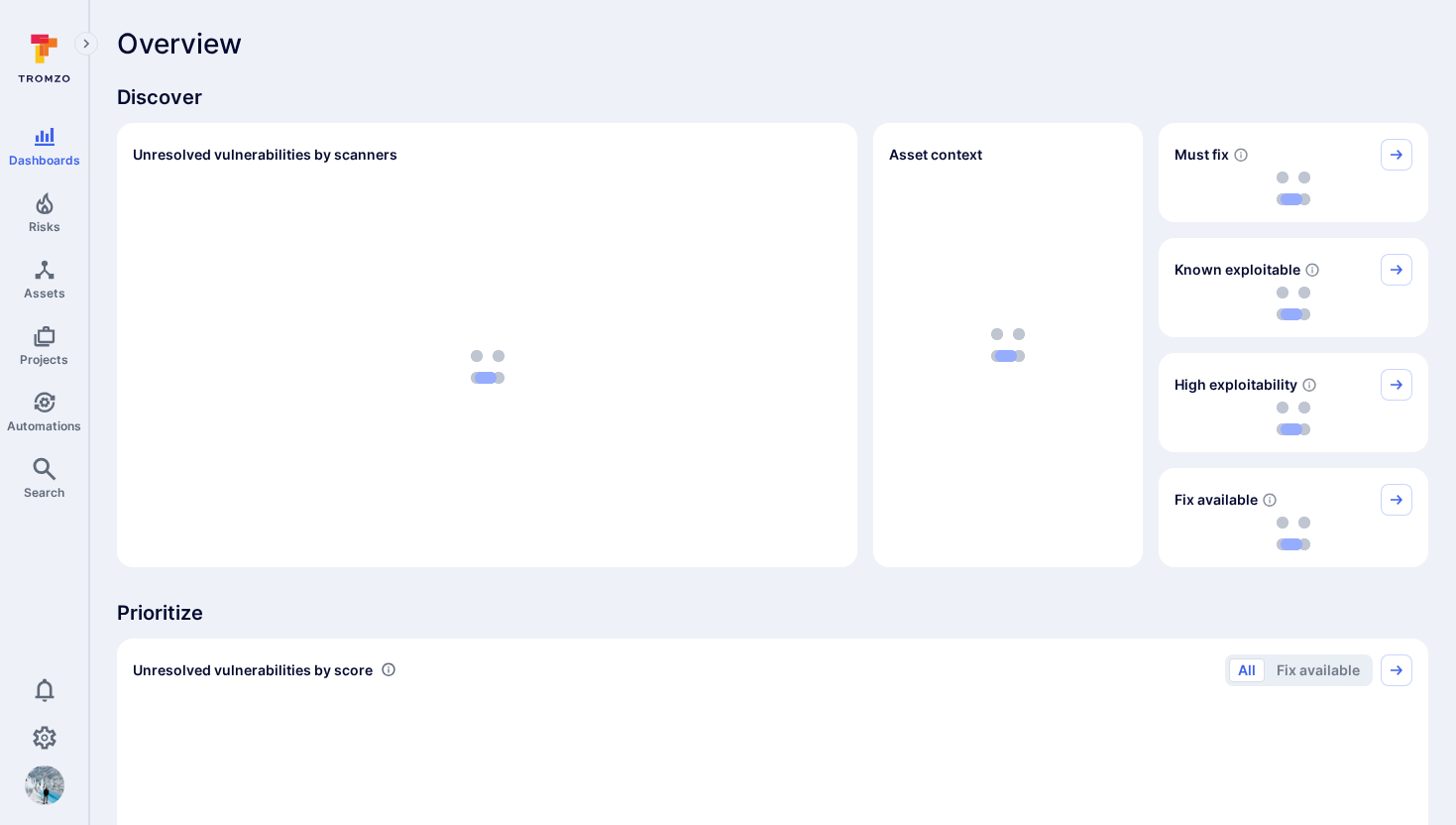 scroll, scrollTop: 0, scrollLeft: 0, axis: both 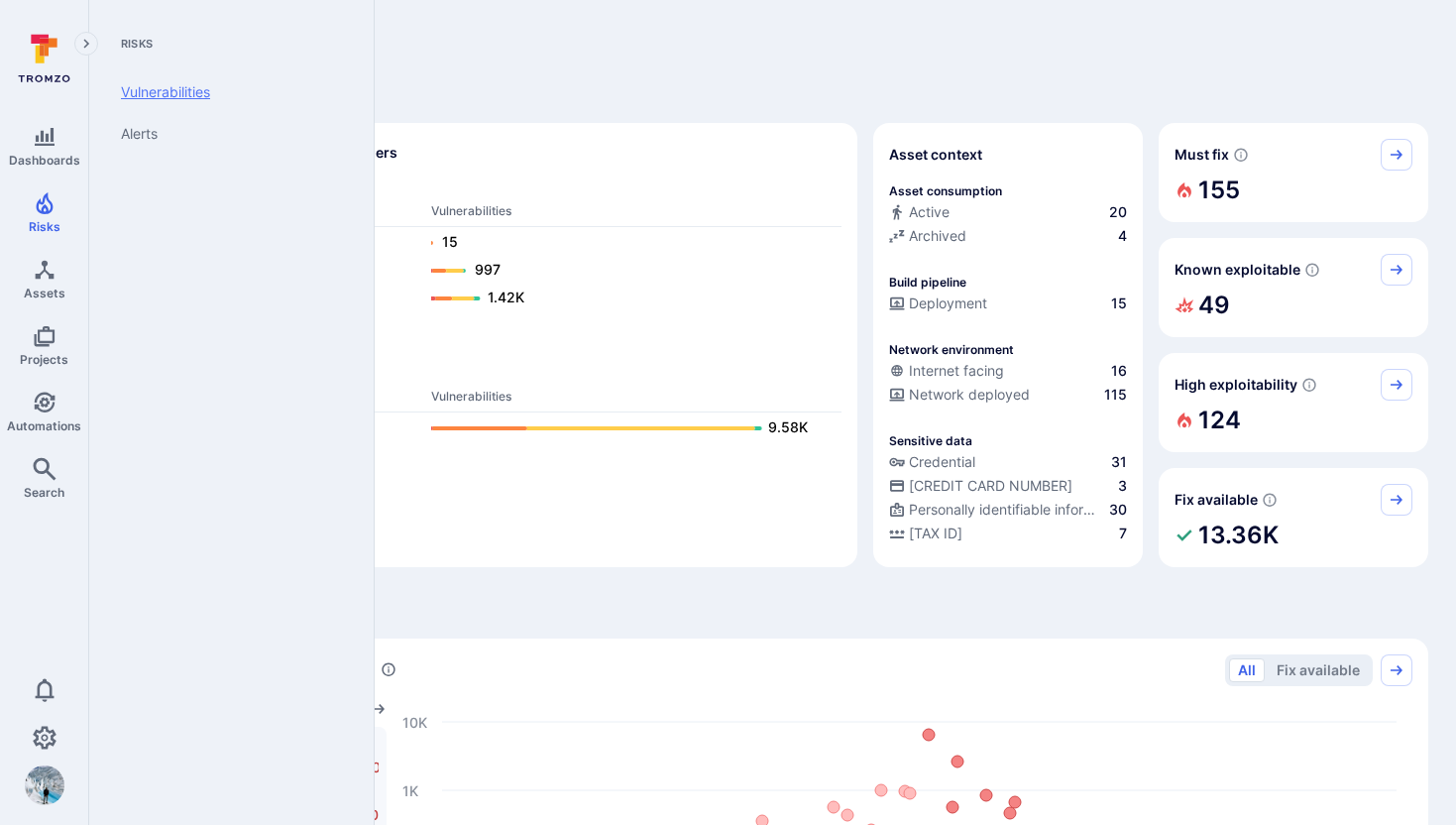 click on "Vulnerabilities" at bounding box center [227, 92] 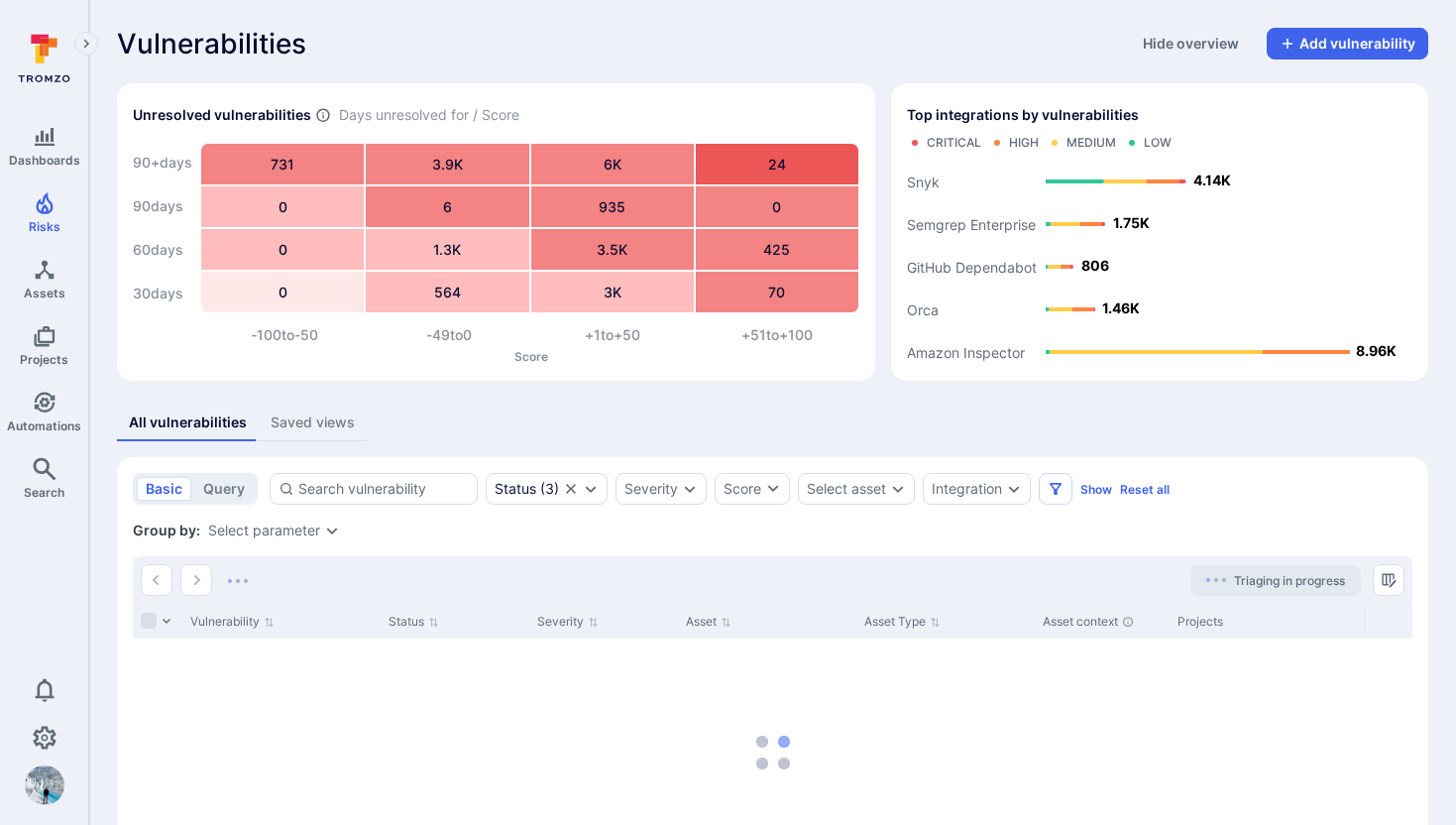 click on "Vulnerabilities Hide overview Add vulnerability Unresolved vulnerabilities Days unresolved for / Score 90+  days 90  days 60  days 30  days 731 3.9K 6K 24 0 6 935 0 0 1.3K 3.5K 425 0 564 3K 70 -100  to  -50 -49  to  0 +1  to  +50 +51  to  +100 Score Top integrations by vulnerabilities Critical High Medium Low Amazon Inspector Orca GitHub Dependabot Semgrep Enterprise Snyk 8.96K 1.46K 806 1.75K 4.14K All vulnerabilities Saved views basic query Status  ( 3 ) Severity Score Select asset Integration Show Reset all Save view Status : open triaged in process Group by: Select parameter Triaging in progress Vulnerability Status Severity Asset Asset Type Asset context Projects Integration Fix available Exploit available Source filename   Created by 1-2 of 2 views shown View title Filters Group parameters Created by Date created Last updated by Last updated date   Suggested For Triaging 3 Praveer Chaturvedi Jun 3, 2025 Arjan Dehar Jun 6, 2025 Auto-Triaged Vulnerabilities 1 N/A Praveer Chaturvedi Jun 3, 2025 Jun 3, 2025" at bounding box center [772, 492] 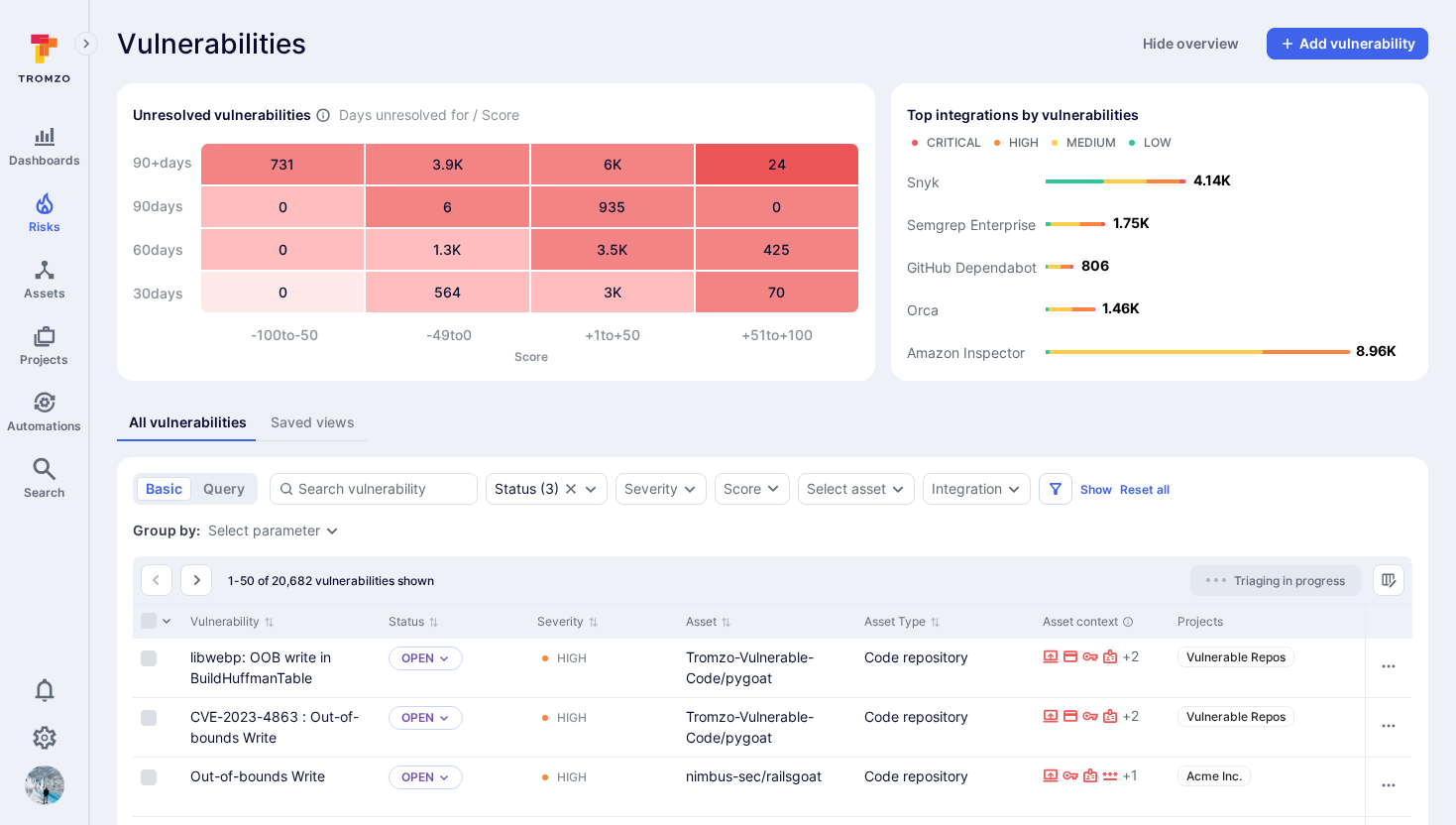 click on "Saved views" at bounding box center (312, 422) 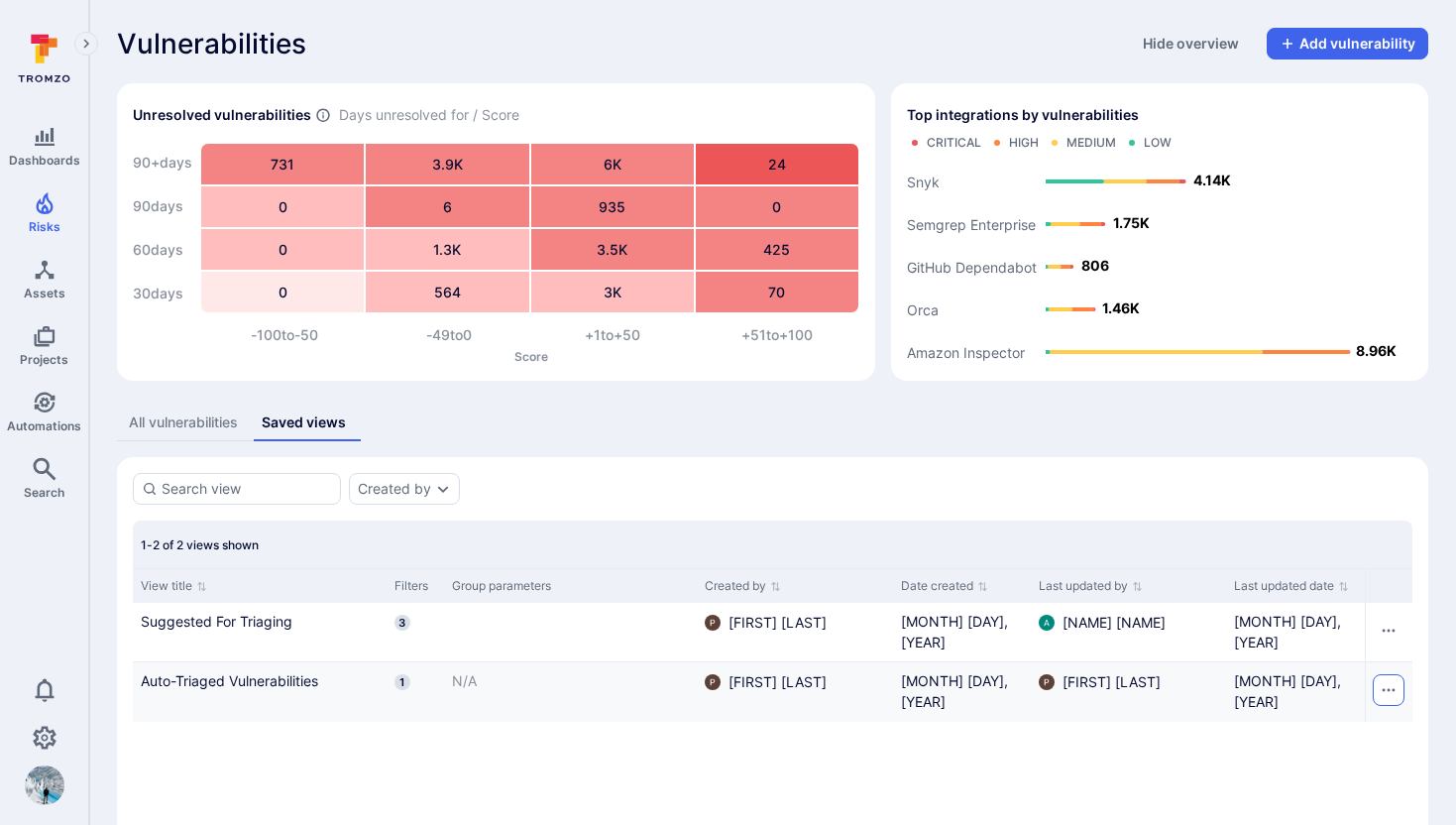 click at bounding box center [0, 0] 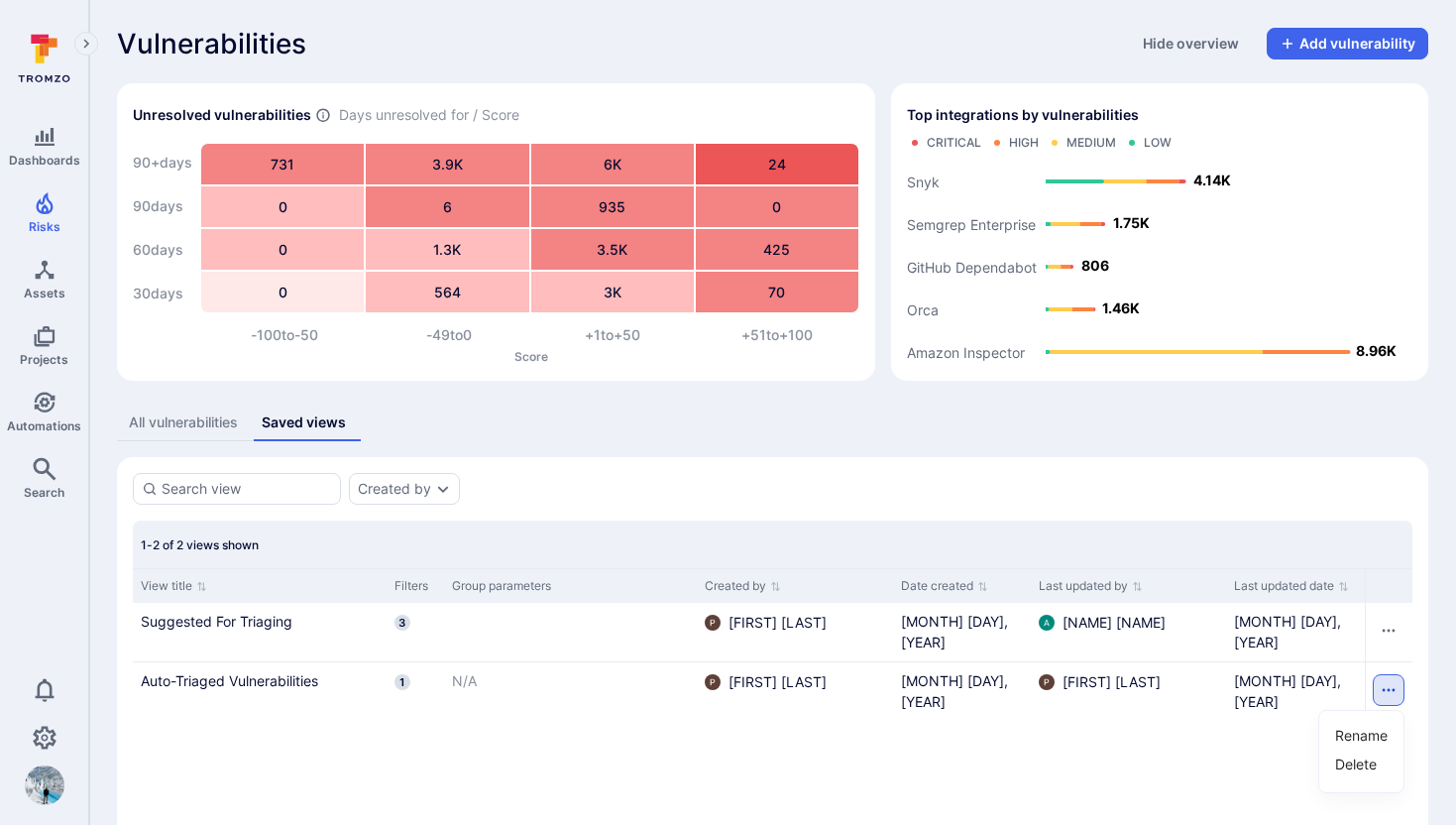 click at bounding box center [728, 412] 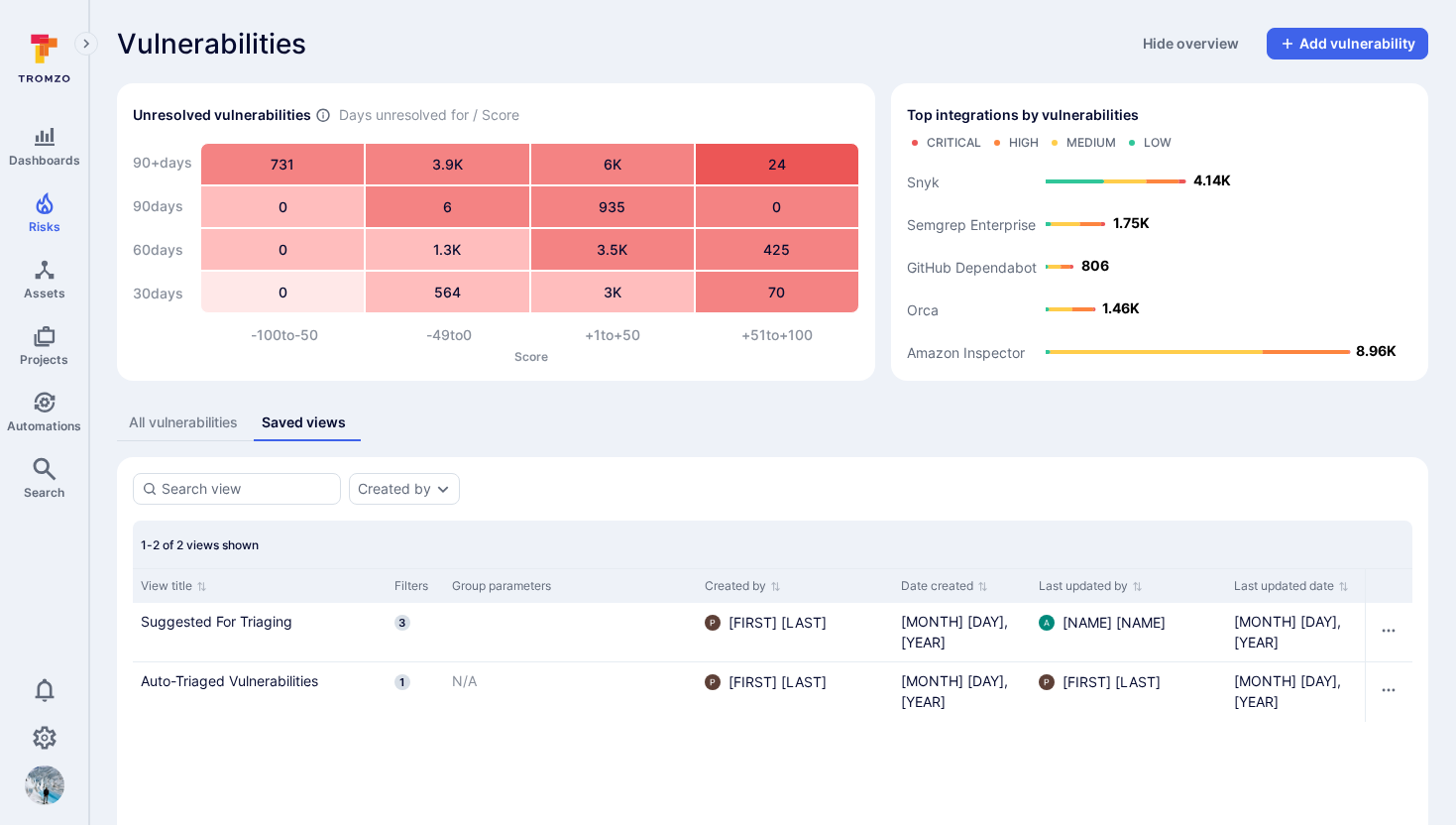 click on "Auto-Triaged Vulnerabilities" at bounding box center [260, 621] 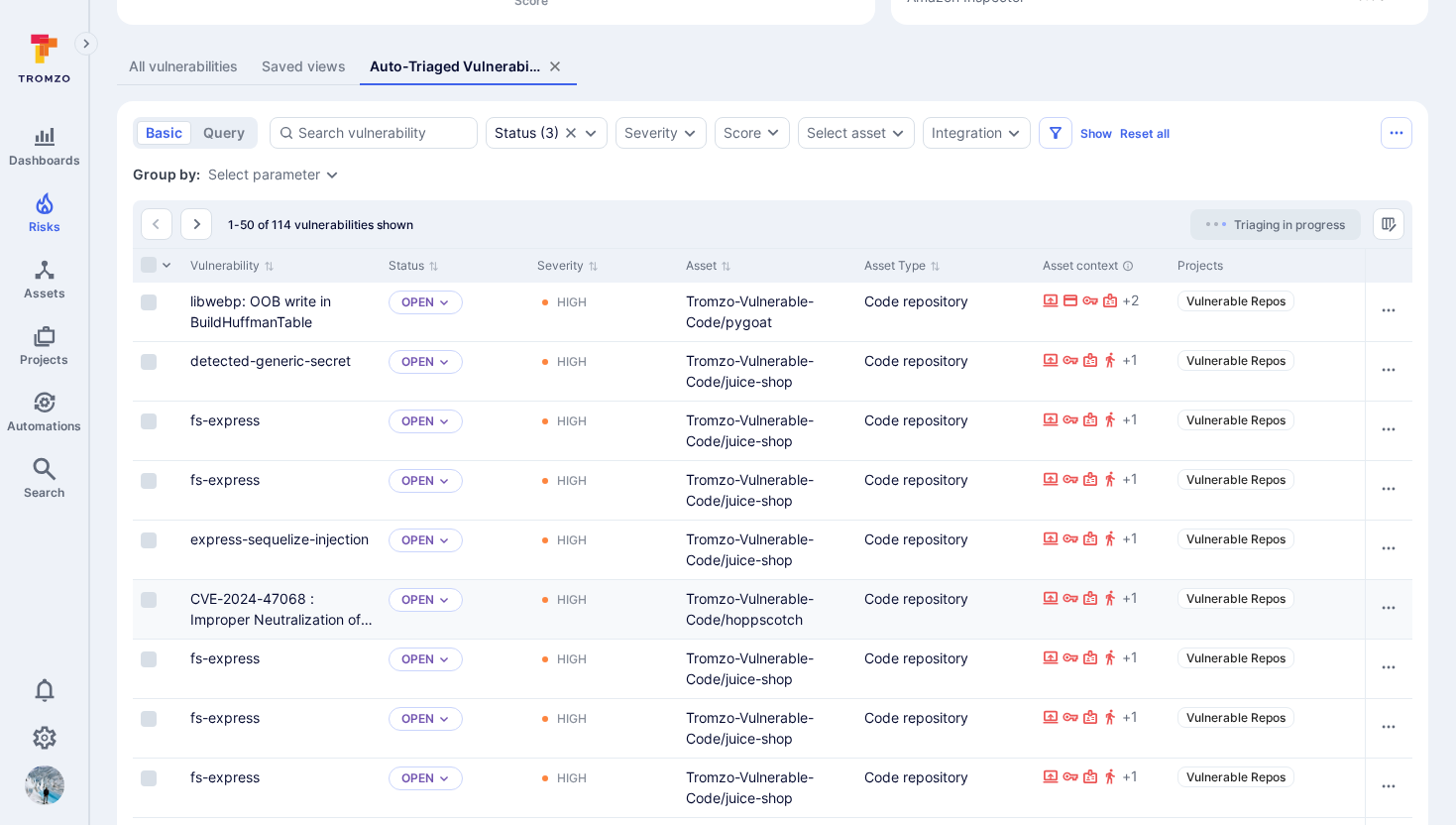 scroll, scrollTop: 347, scrollLeft: 0, axis: vertical 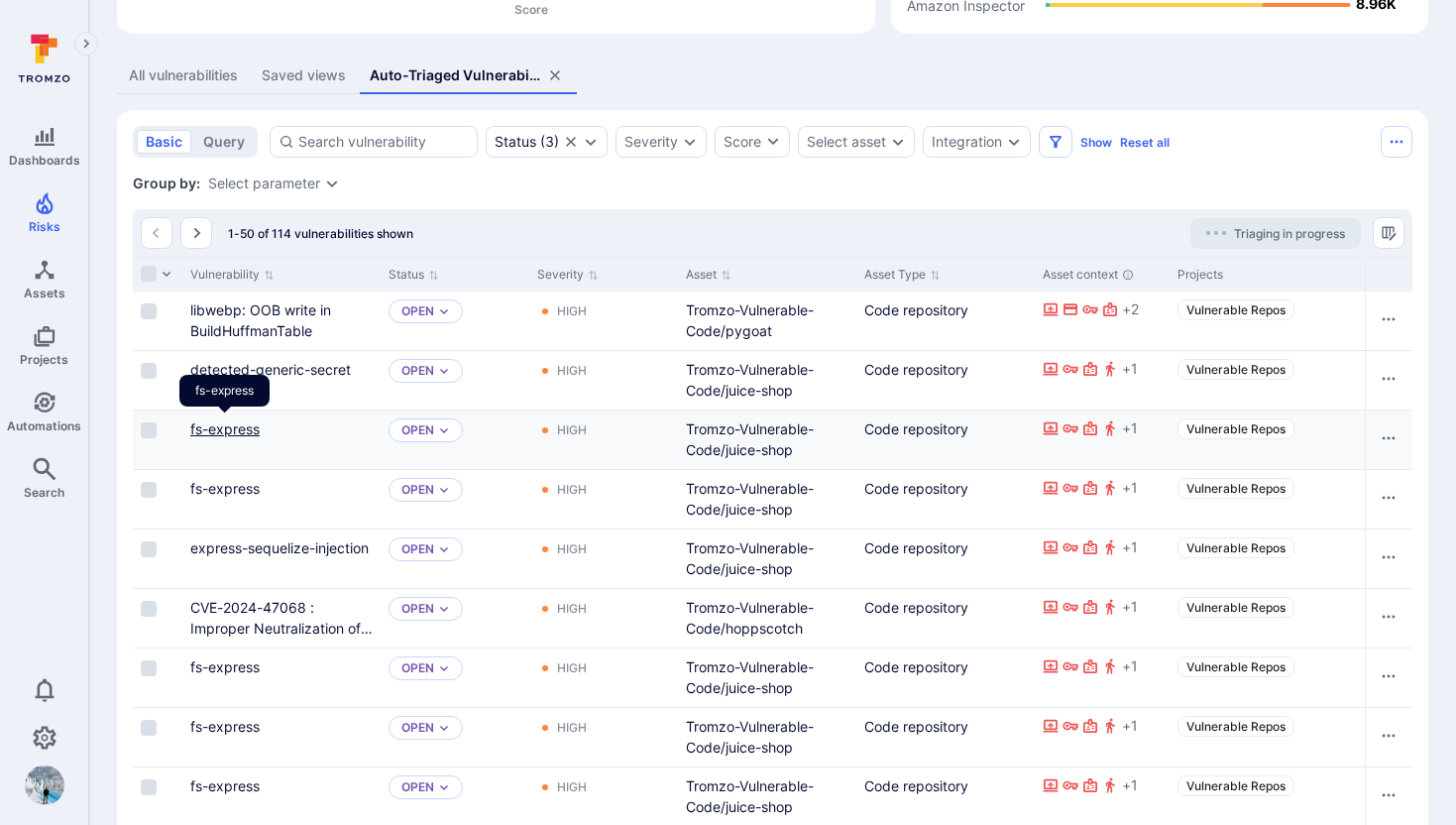 click on "fs-express" at bounding box center (0, 0) 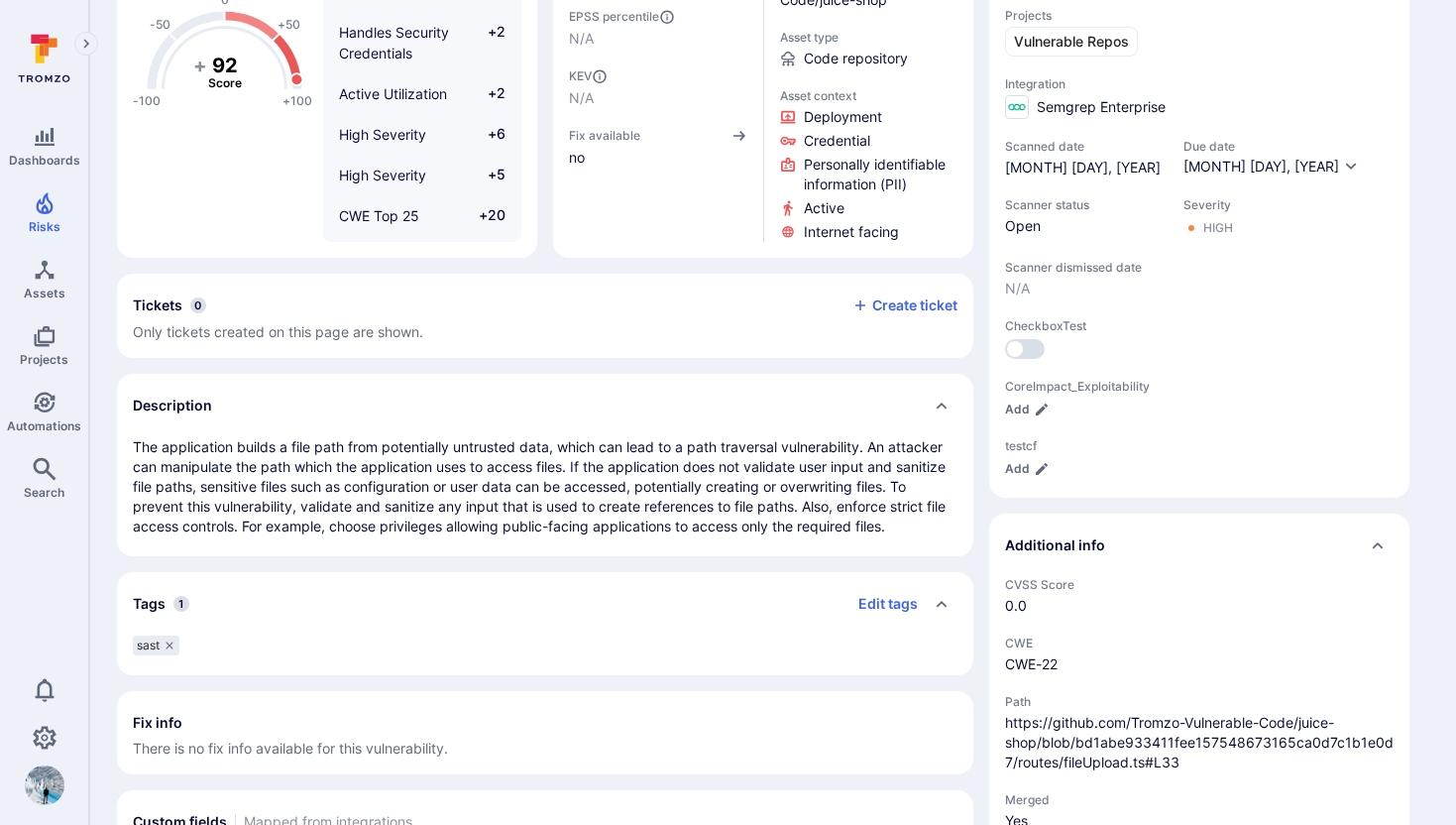 scroll, scrollTop: 0, scrollLeft: 0, axis: both 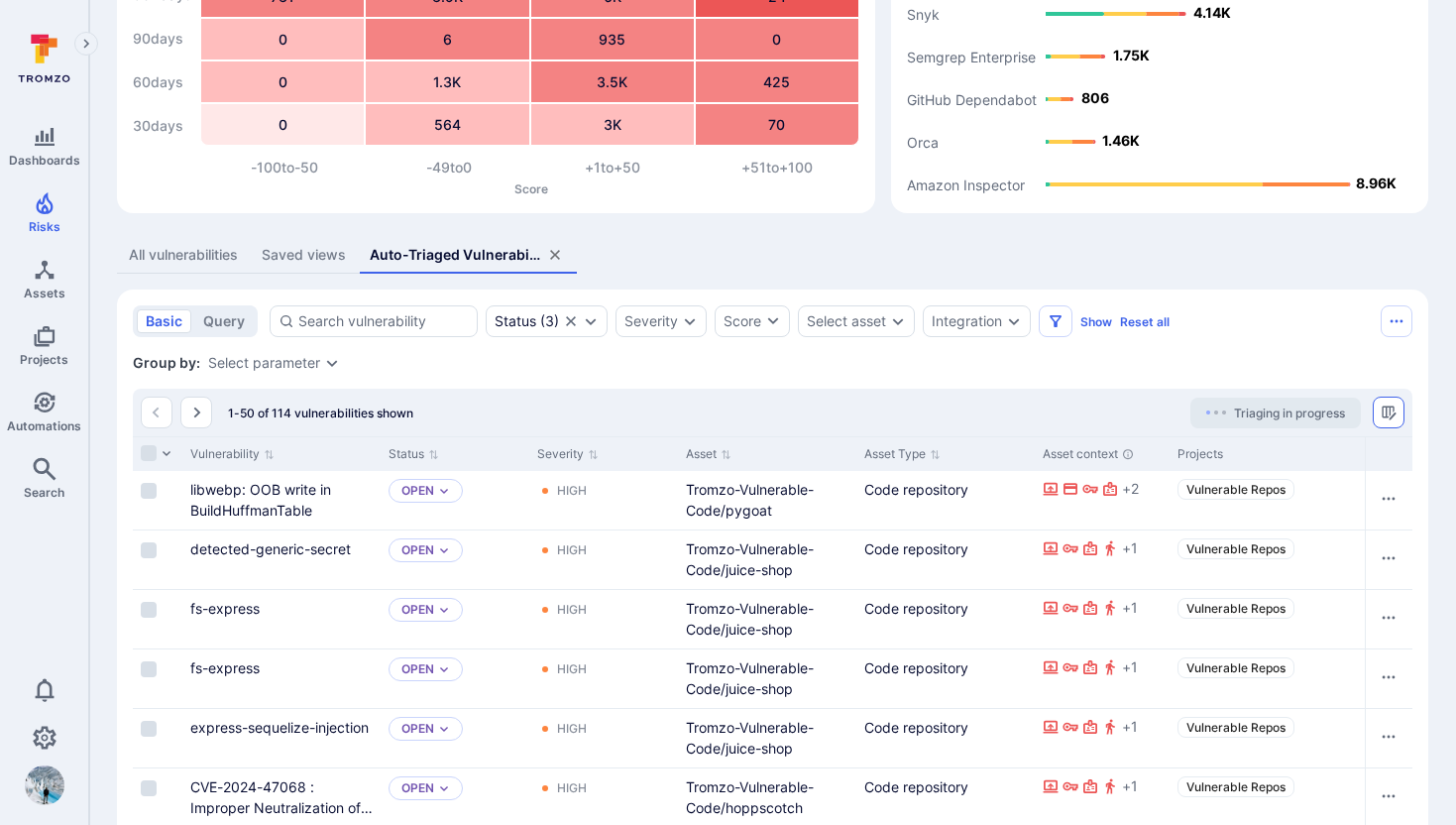 click at bounding box center (0, 0) 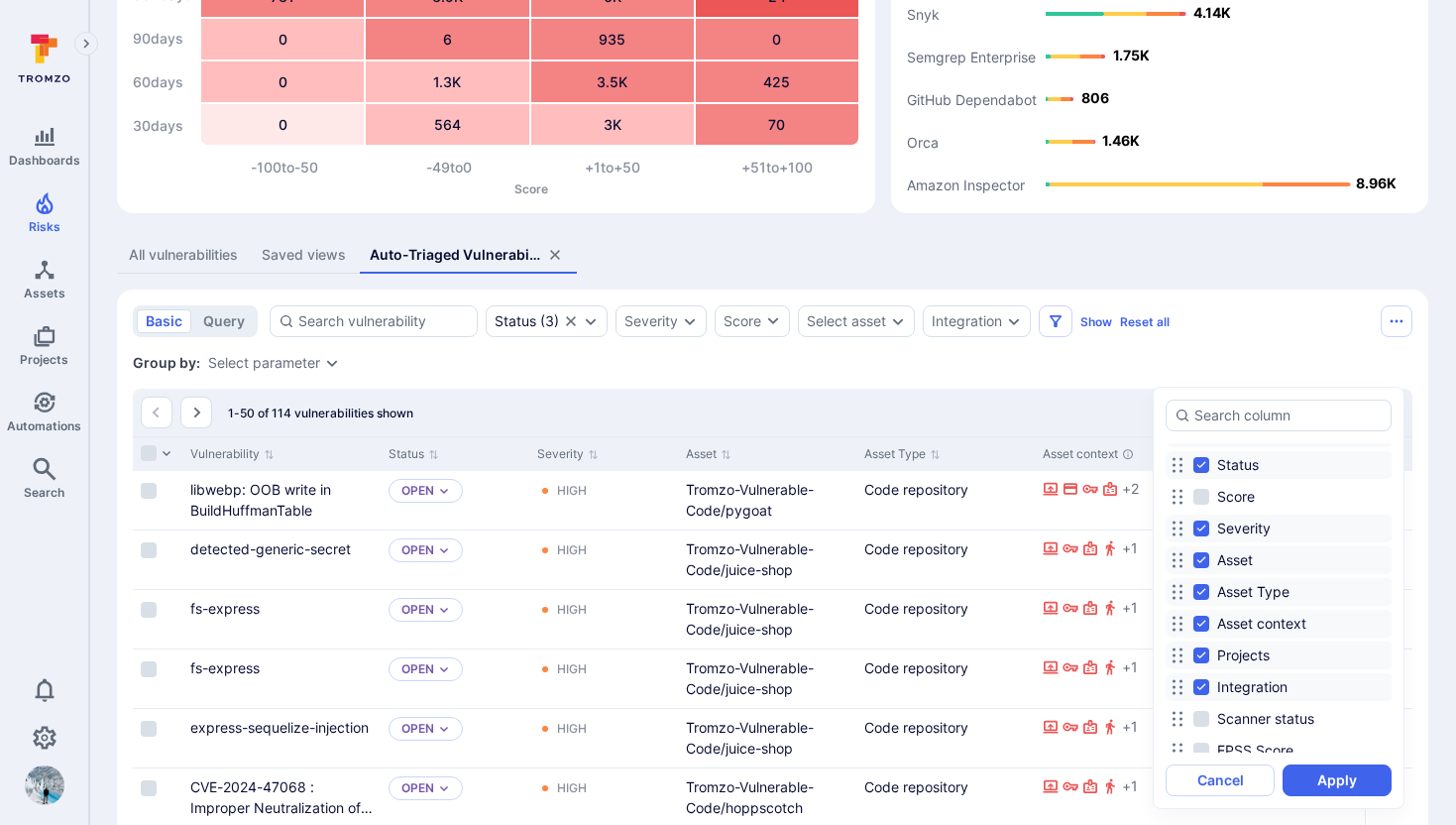 scroll, scrollTop: 0, scrollLeft: 0, axis: both 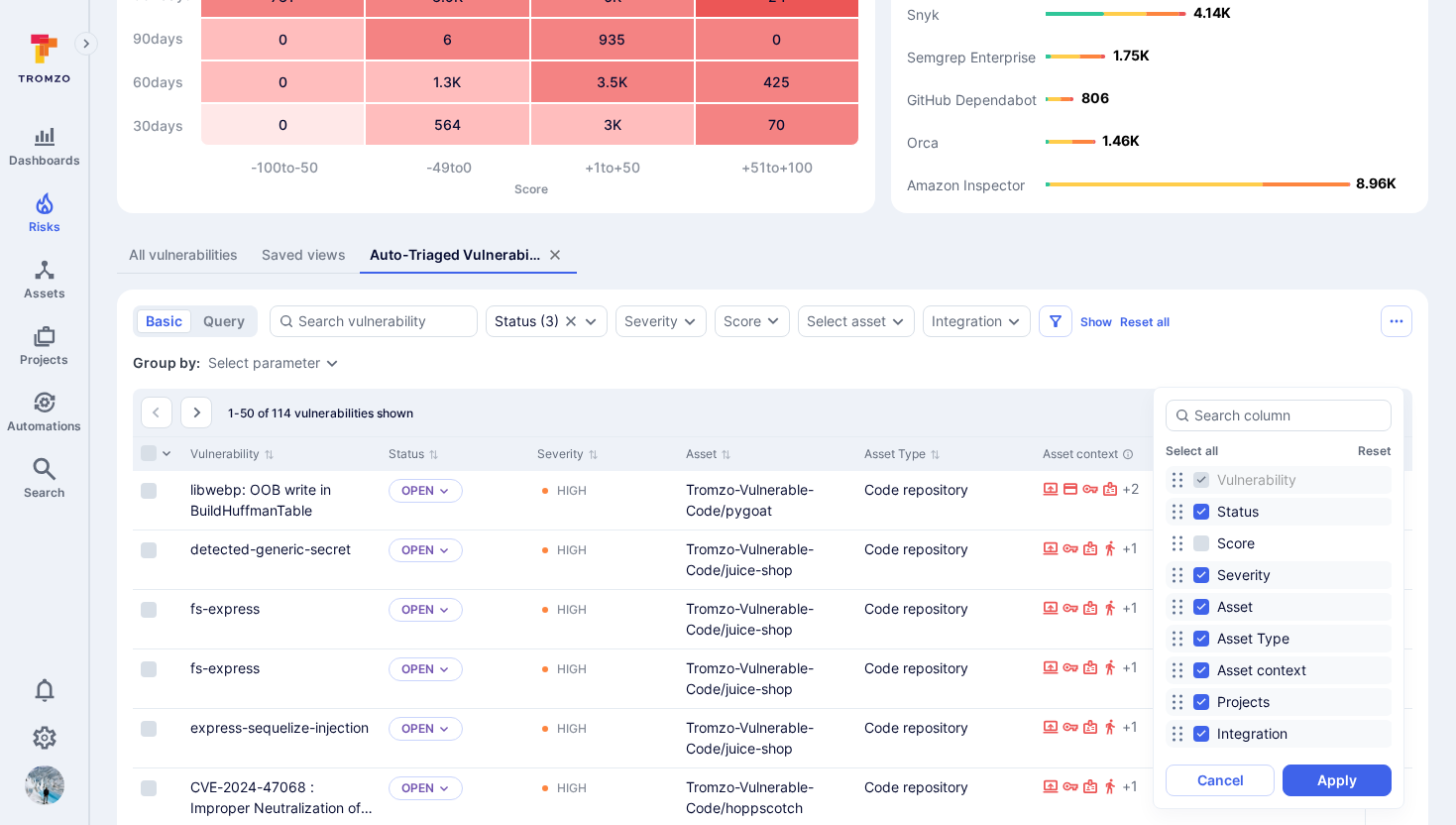 drag, startPoint x: 1271, startPoint y: 373, endPoint x: 832, endPoint y: 460, distance: 447.53771 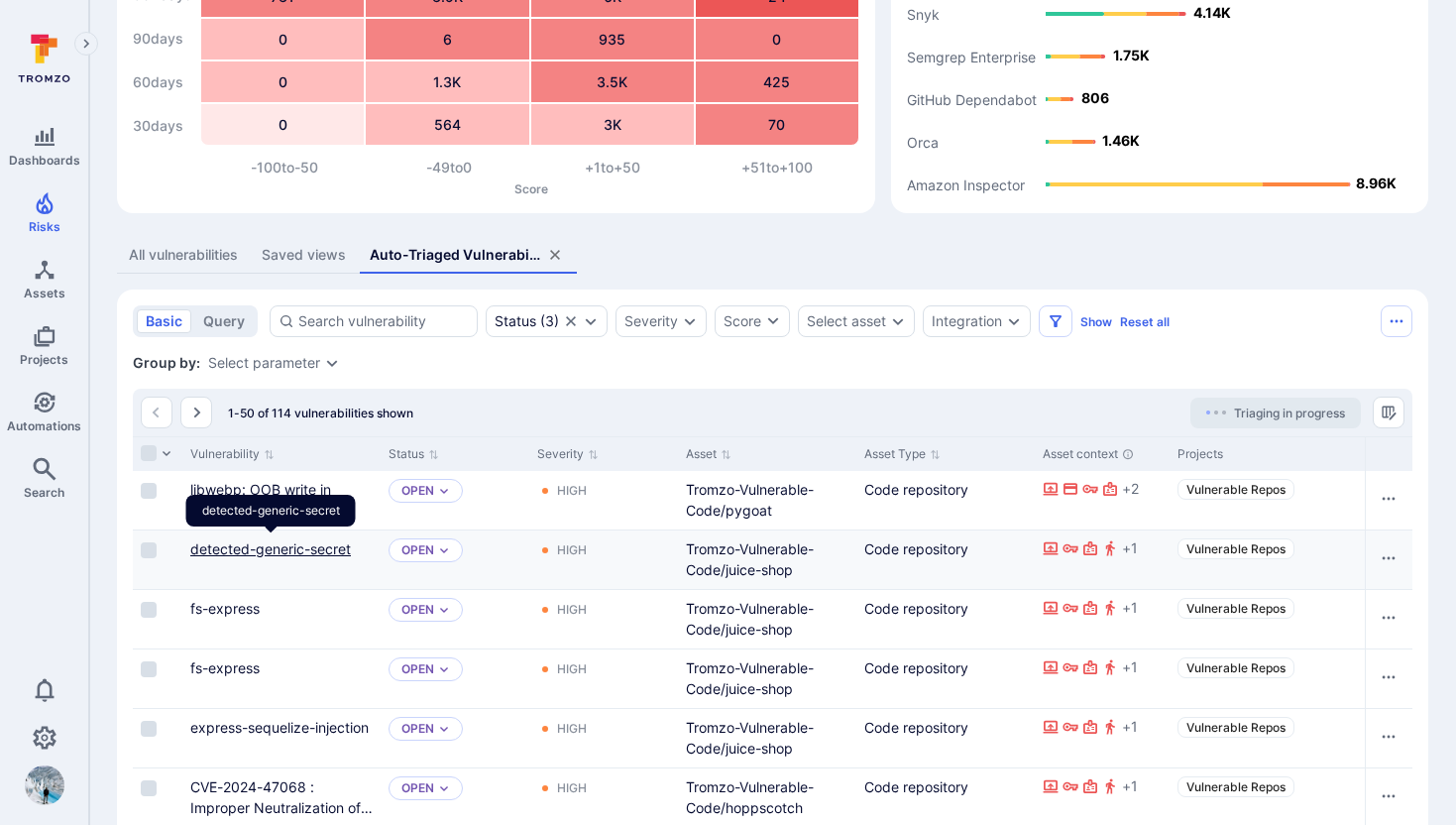 click on "detected-generic-secret" at bounding box center [0, 0] 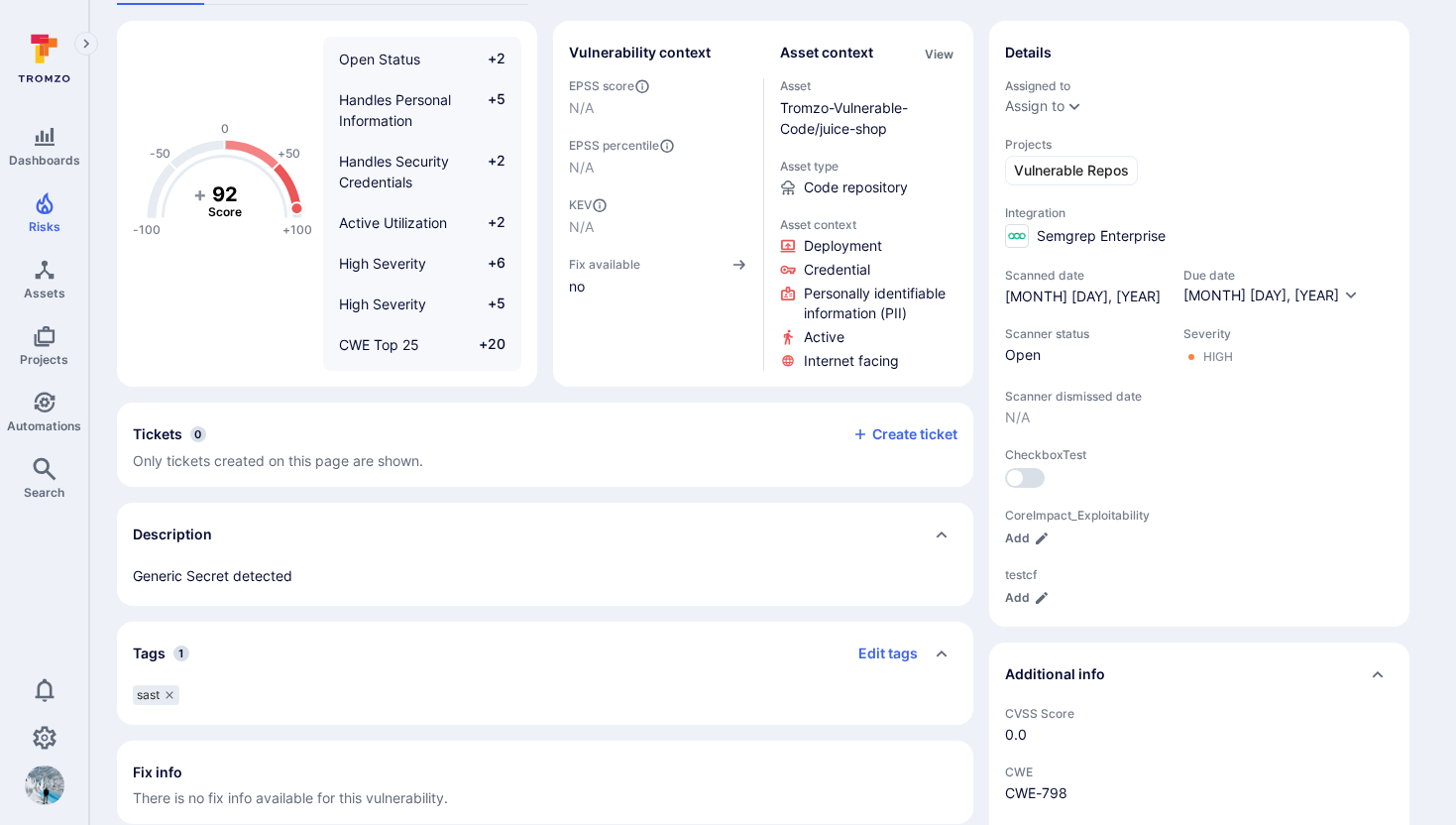 scroll, scrollTop: 0, scrollLeft: 0, axis: both 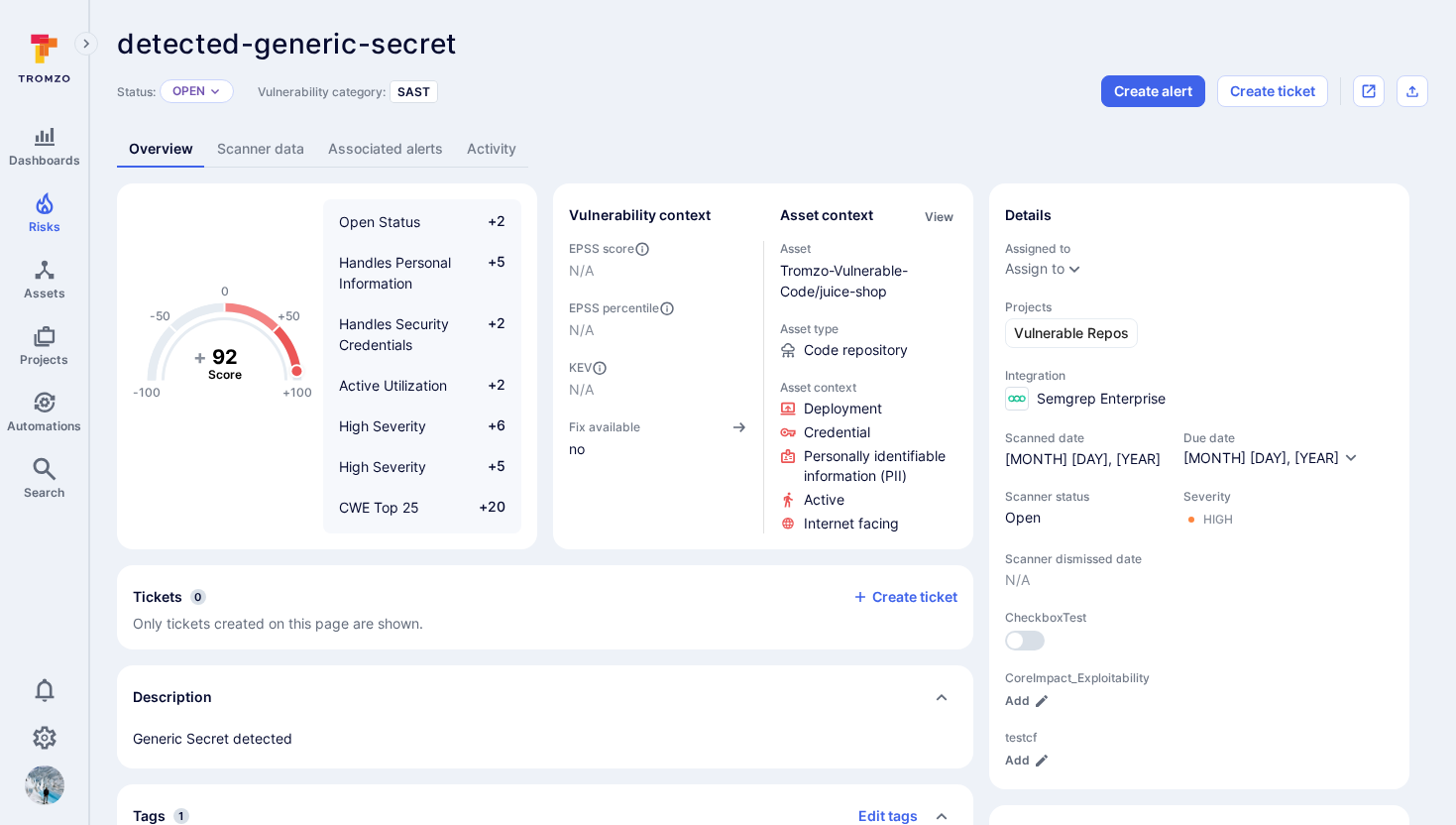 click on "Scanner data" at bounding box center (261, 149) 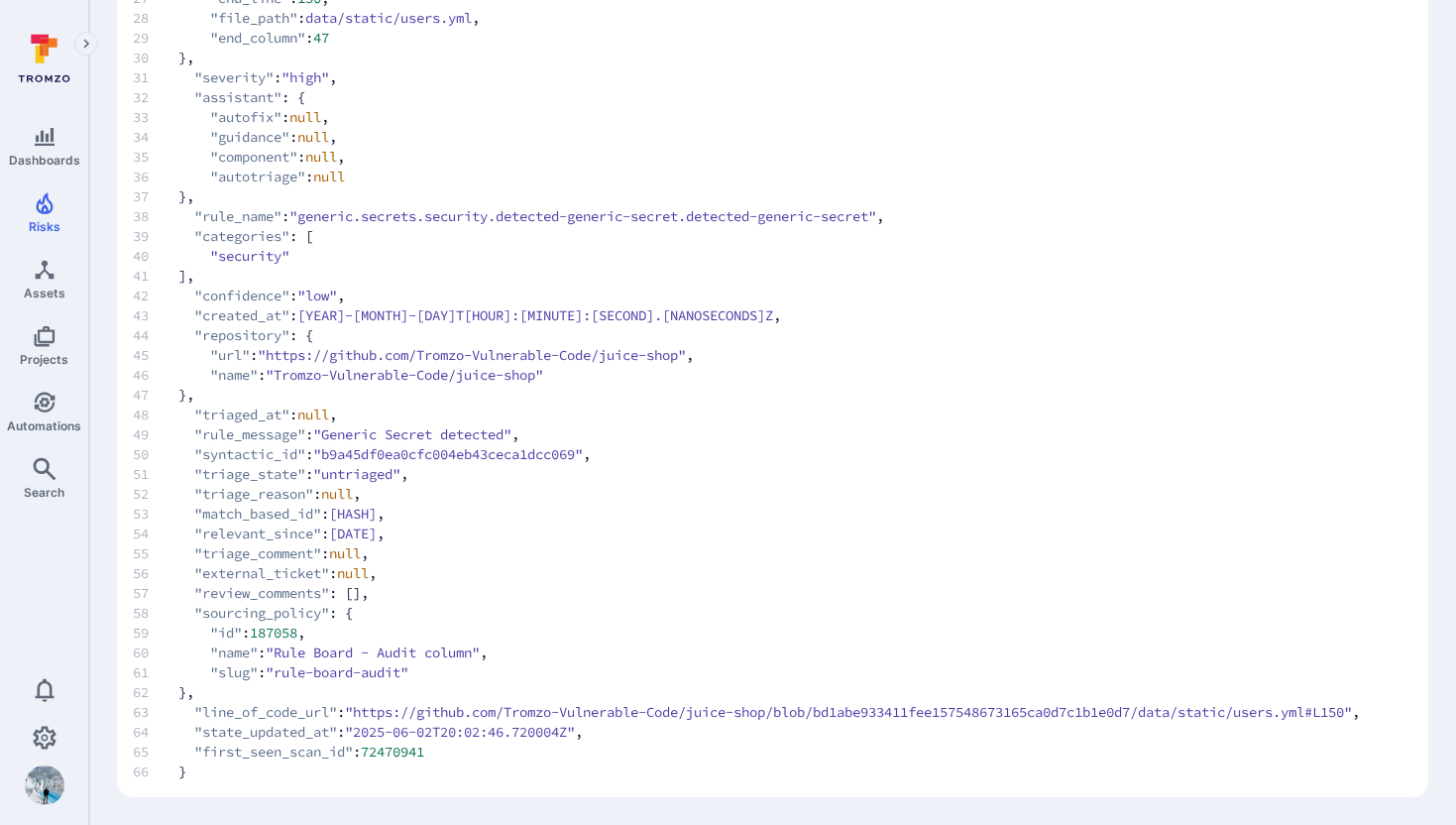 scroll, scrollTop: 0, scrollLeft: 0, axis: both 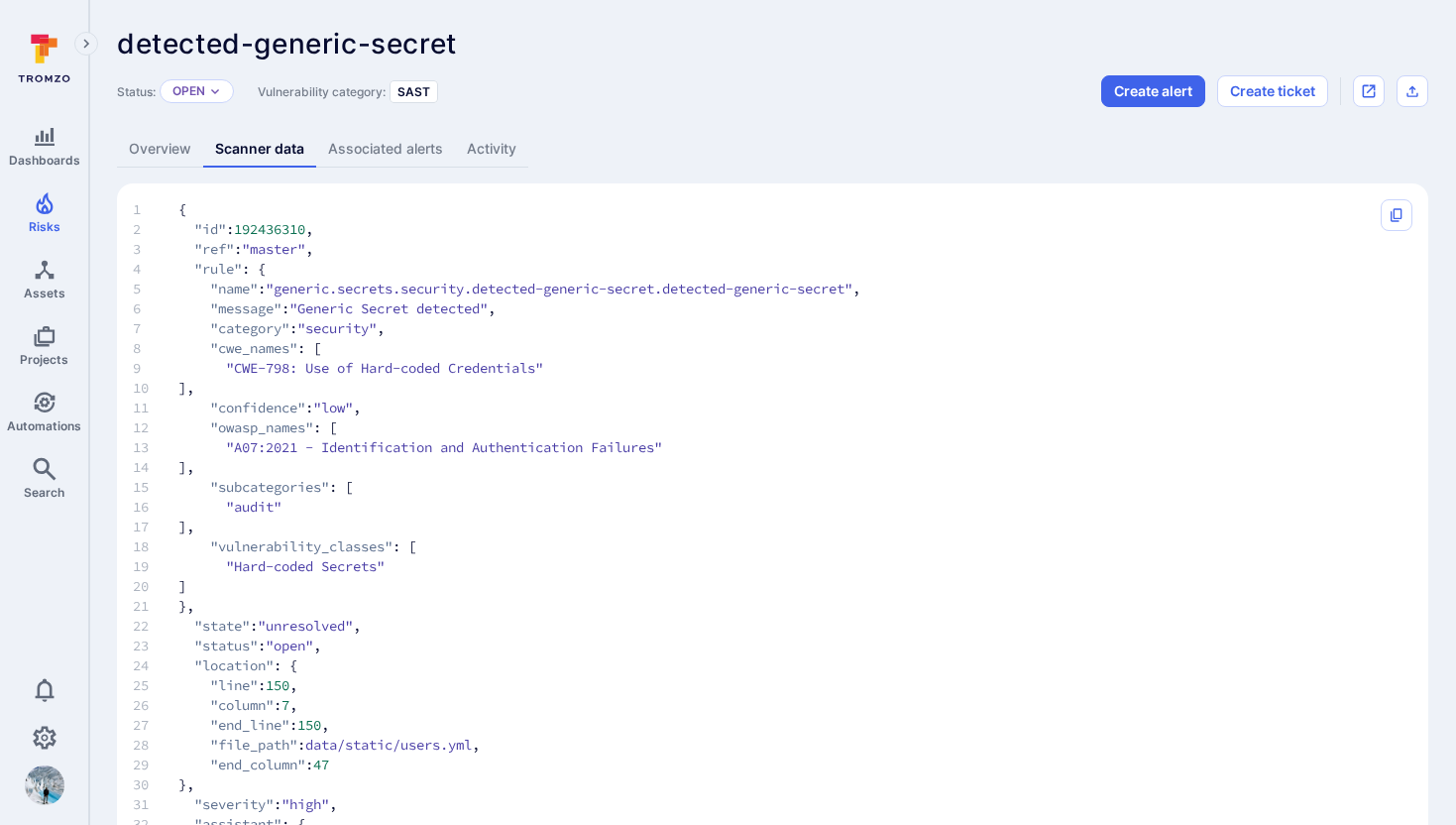 click on "Associated alerts" at bounding box center [386, 149] 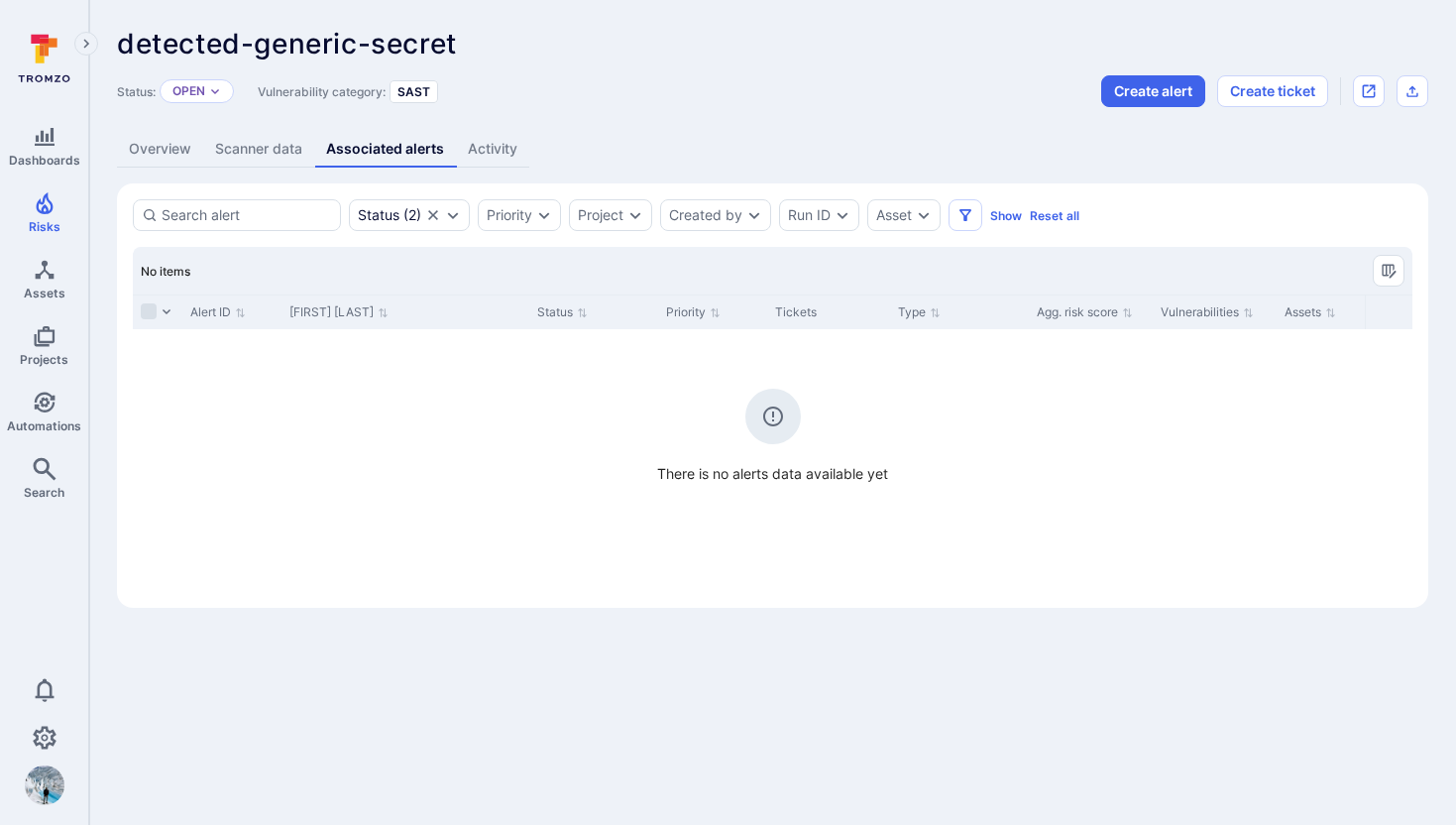 click on "Activity" at bounding box center [493, 149] 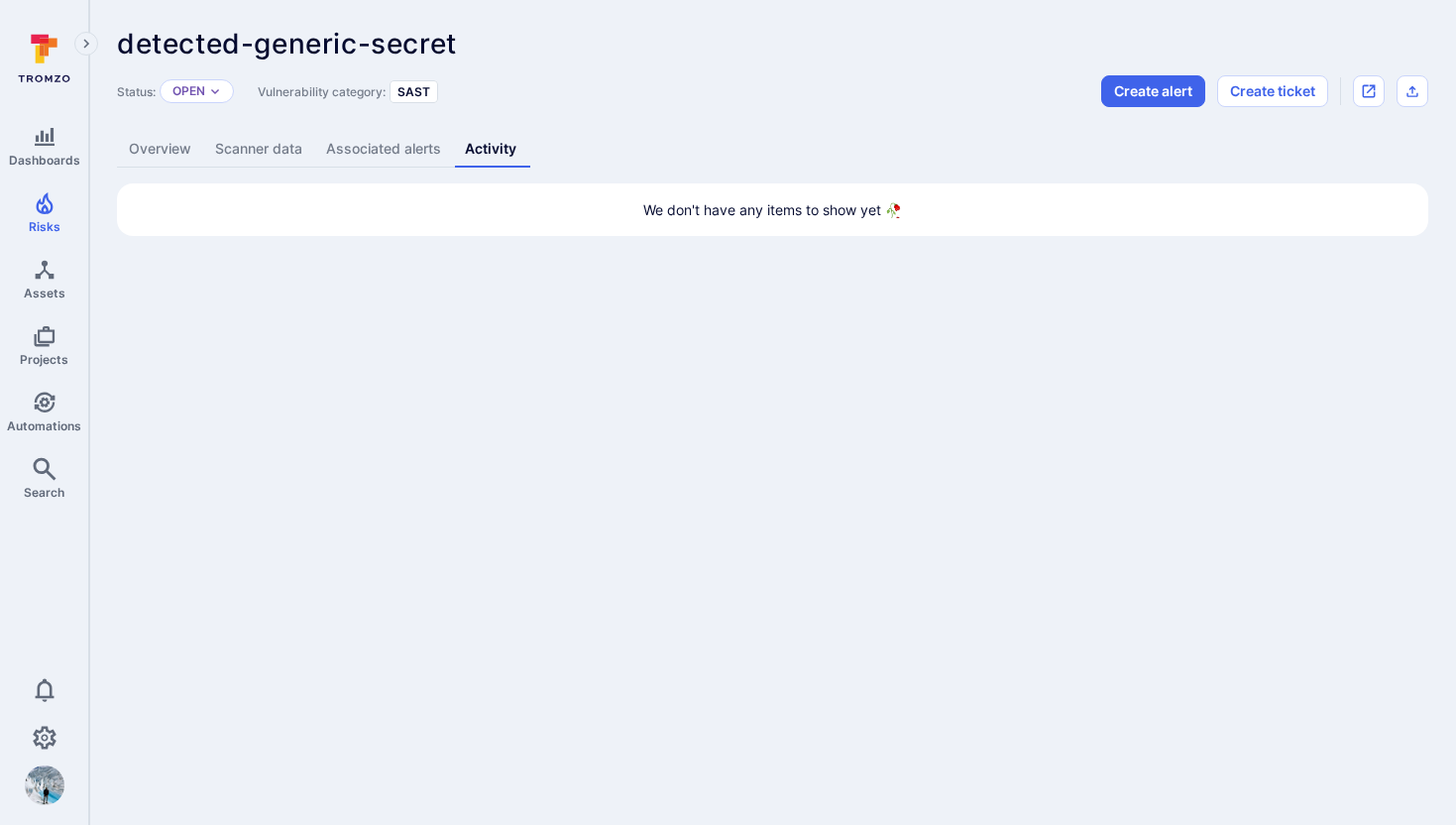 click on "Overview" at bounding box center (160, 149) 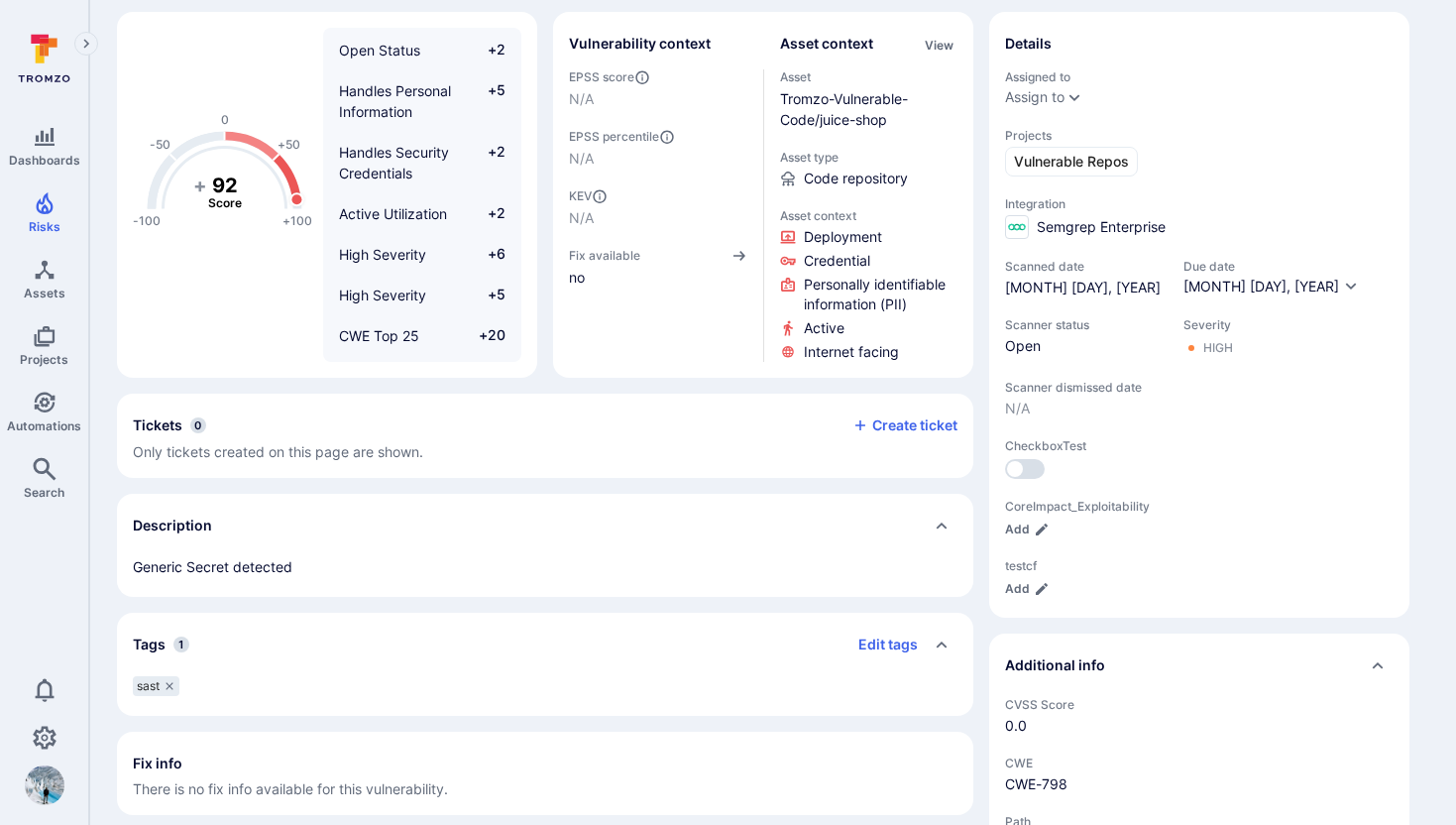 scroll, scrollTop: 0, scrollLeft: 0, axis: both 